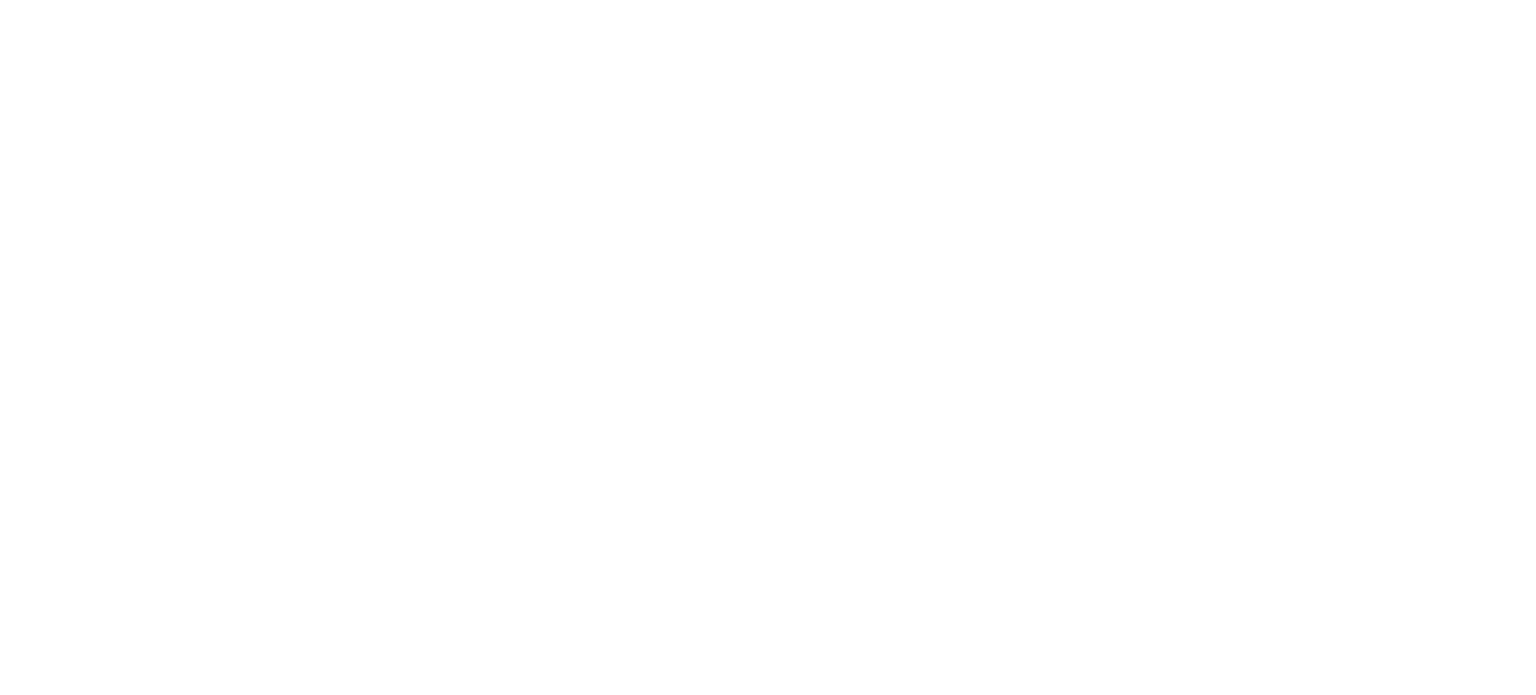scroll, scrollTop: 0, scrollLeft: 0, axis: both 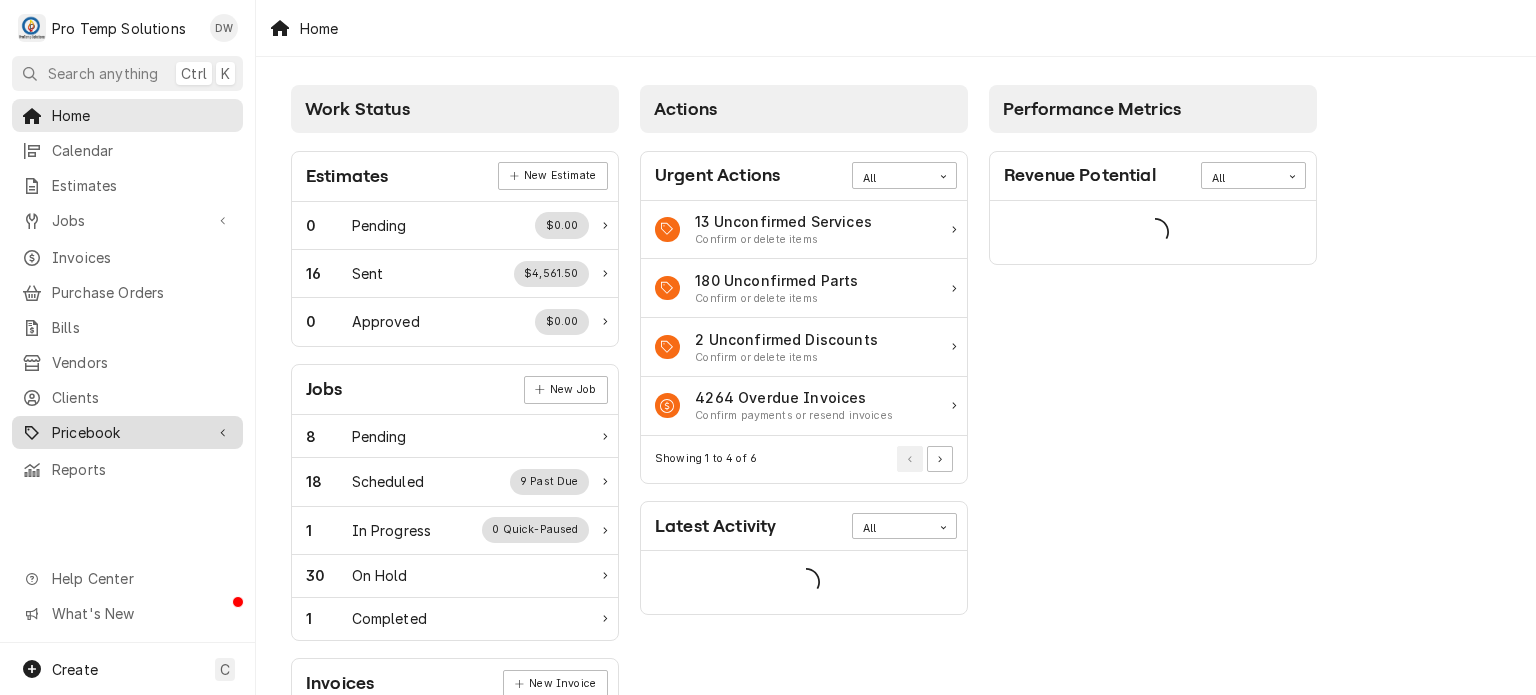 click on "Pricebook" at bounding box center (127, 432) 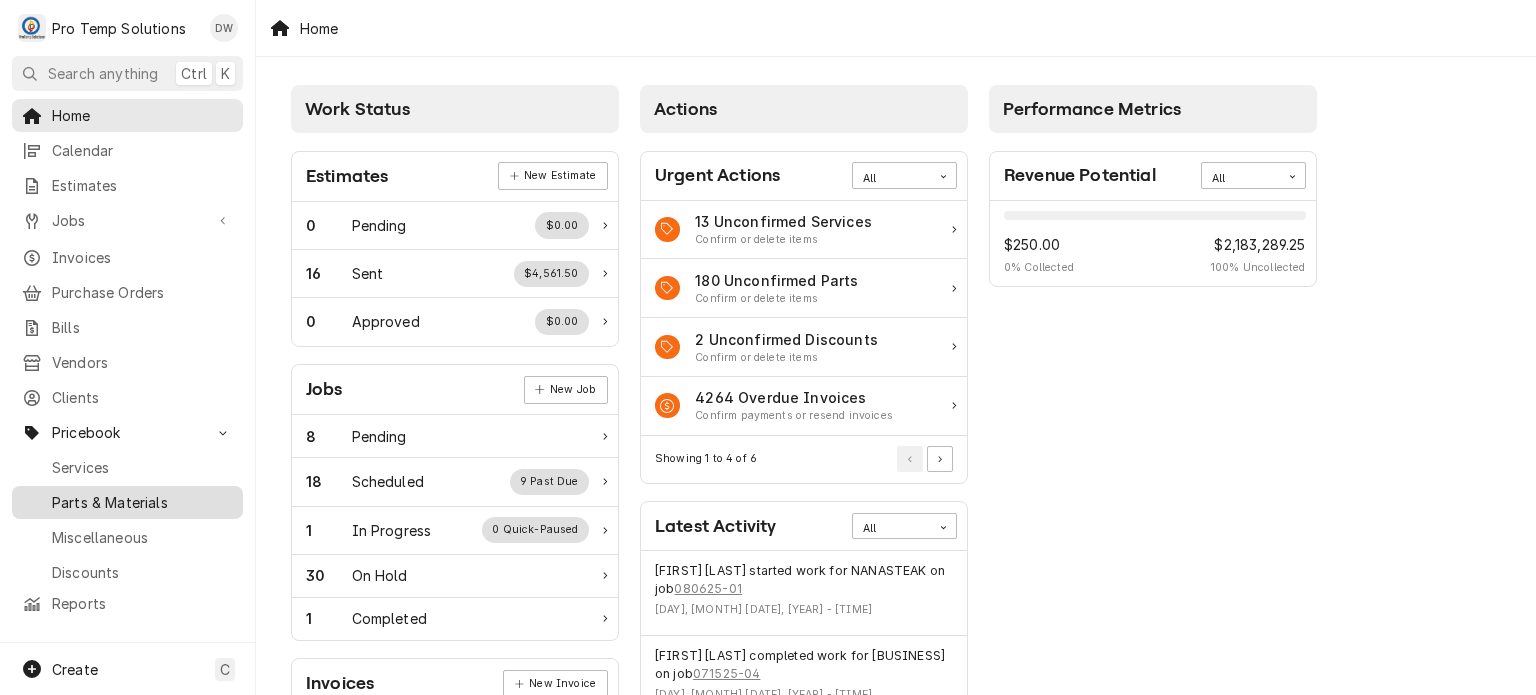 click on "Parts & Materials" at bounding box center (142, 502) 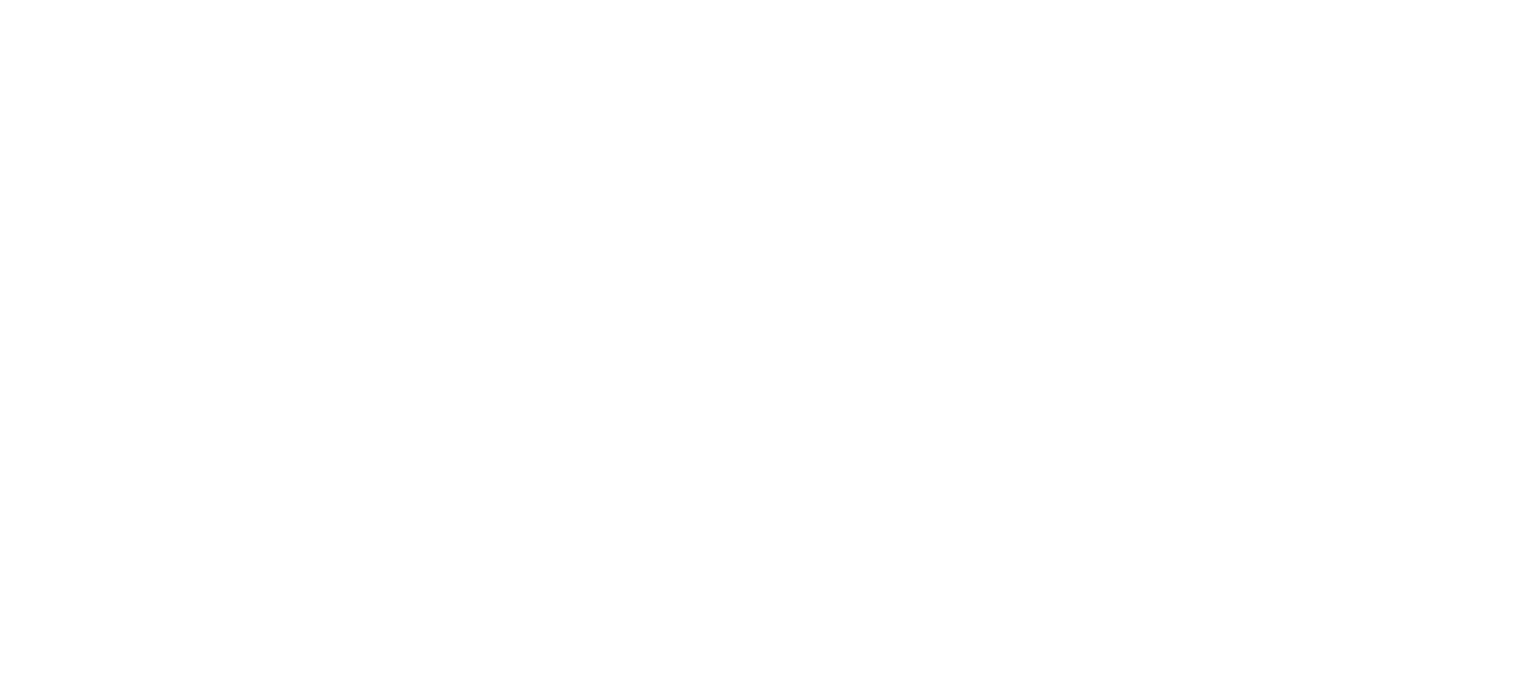 scroll, scrollTop: 0, scrollLeft: 0, axis: both 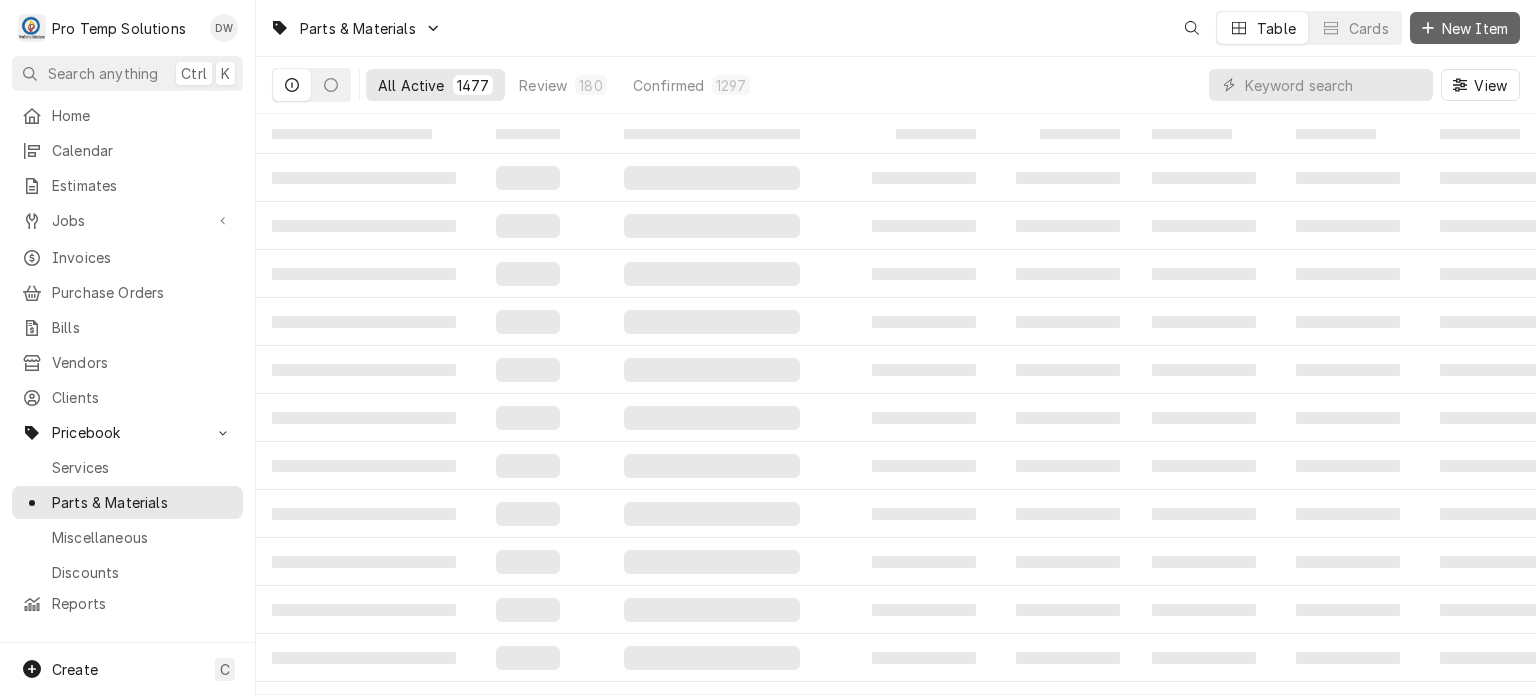 click on "New Item" at bounding box center [1465, 28] 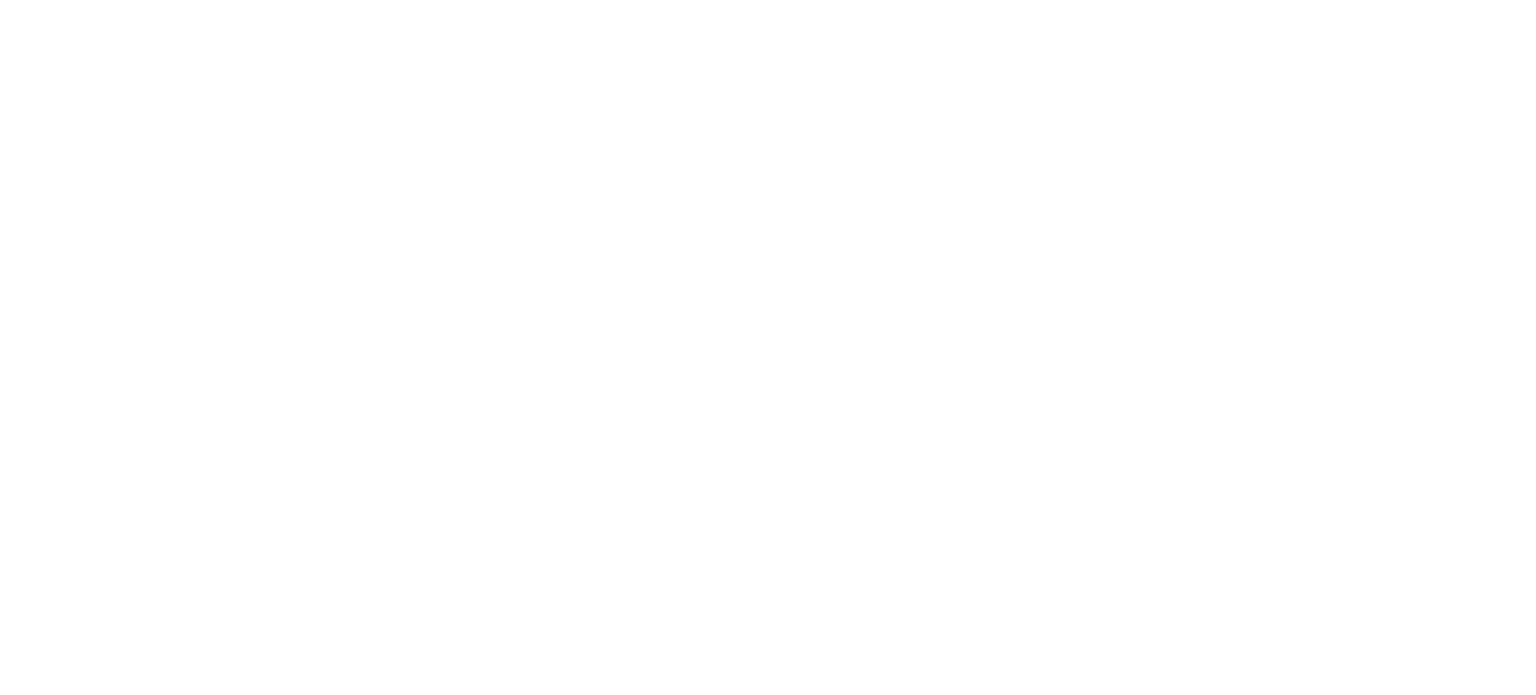 scroll, scrollTop: 0, scrollLeft: 0, axis: both 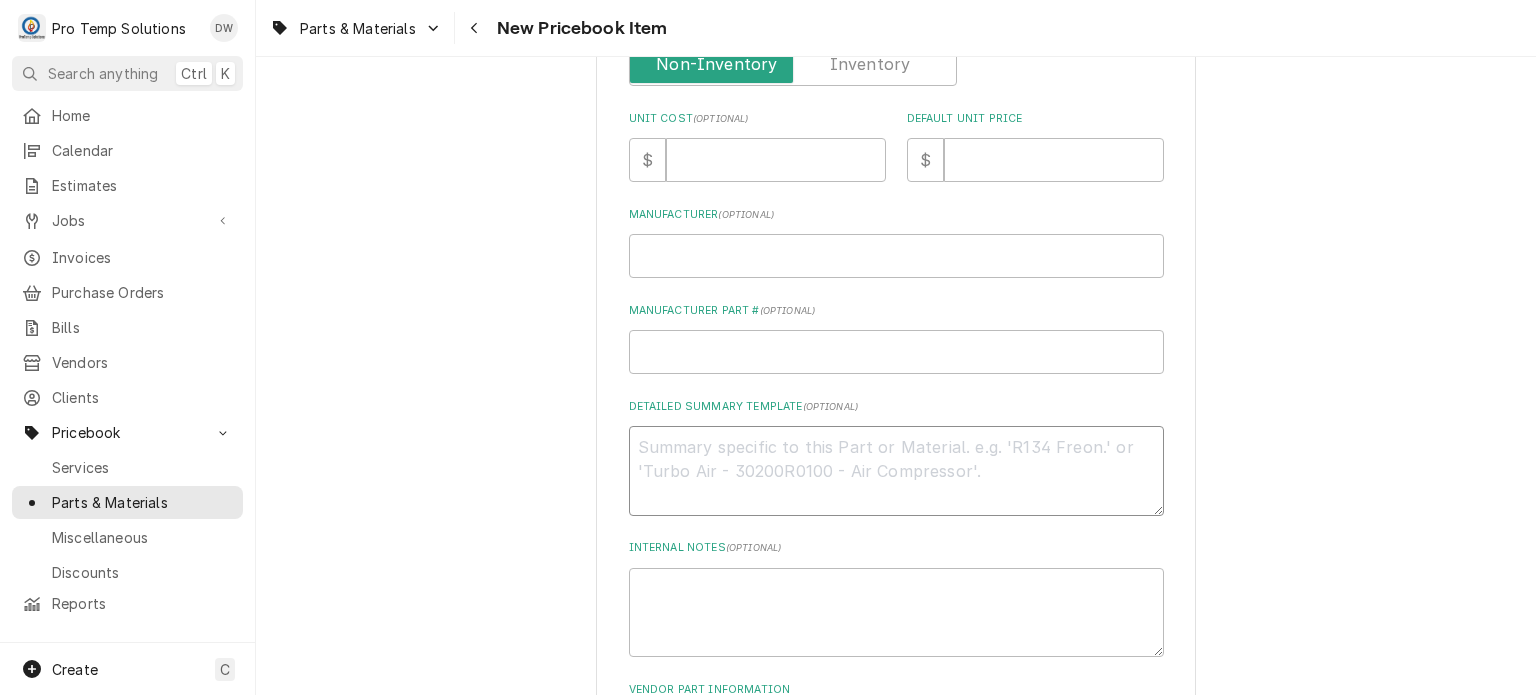 click on "Detailed Summary Template  ( optional )" at bounding box center [896, 471] 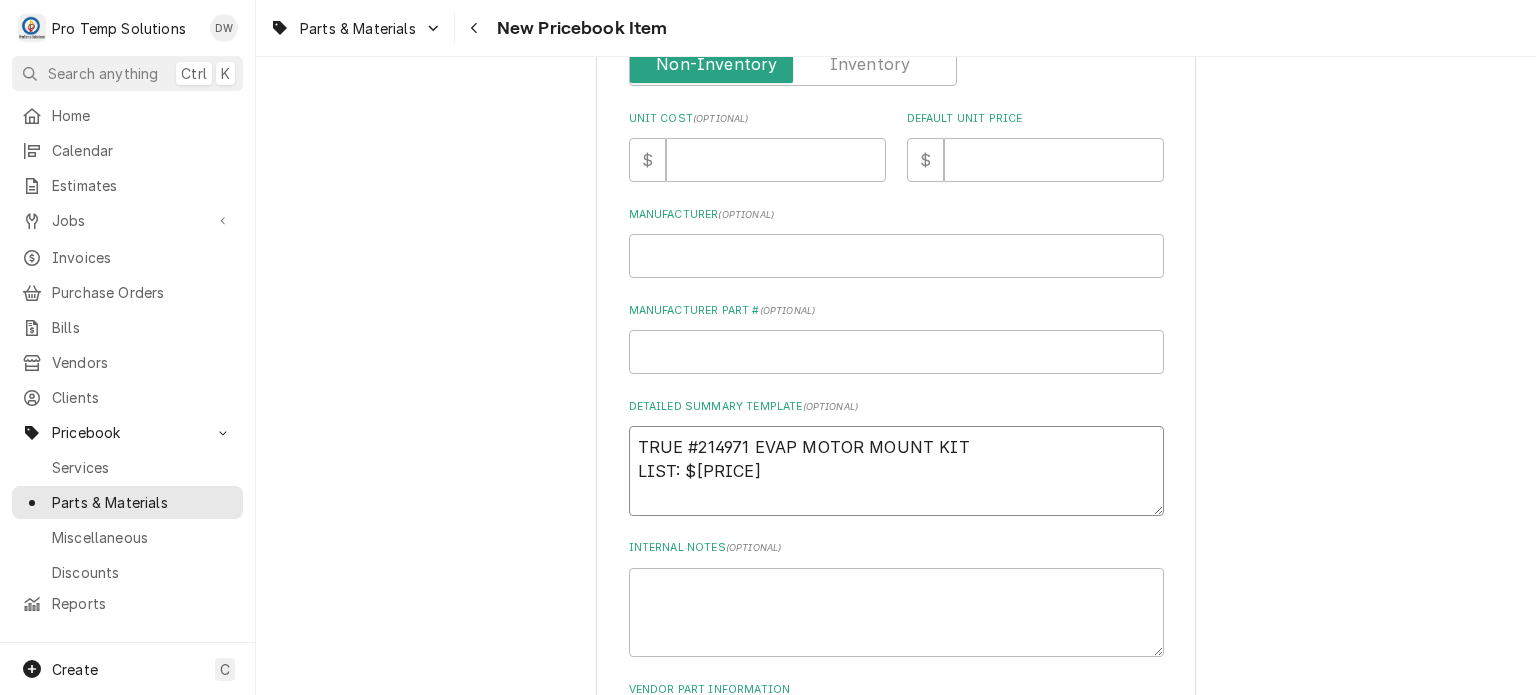 type on "x" 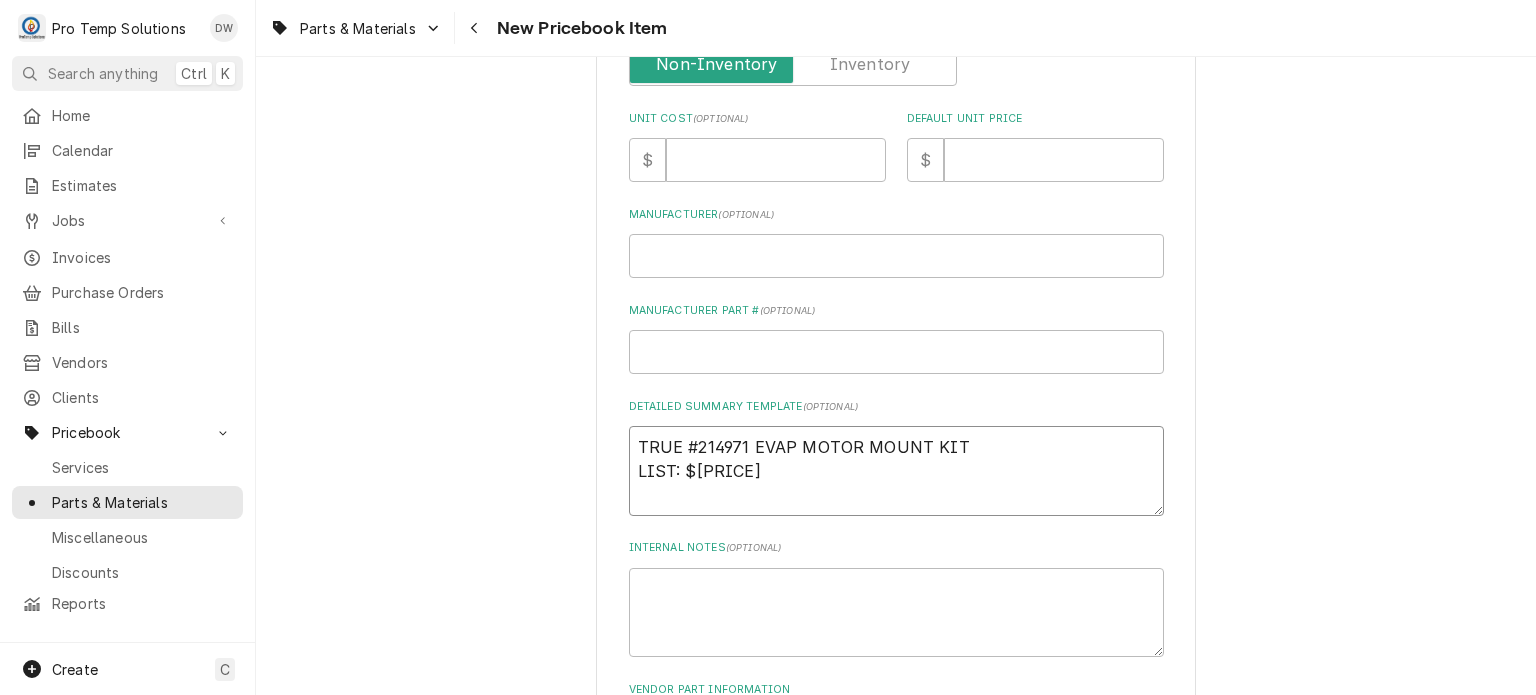 type on "TRUE #214971 EVAP MOTOR MOUNT KIT
LIST: $160.00" 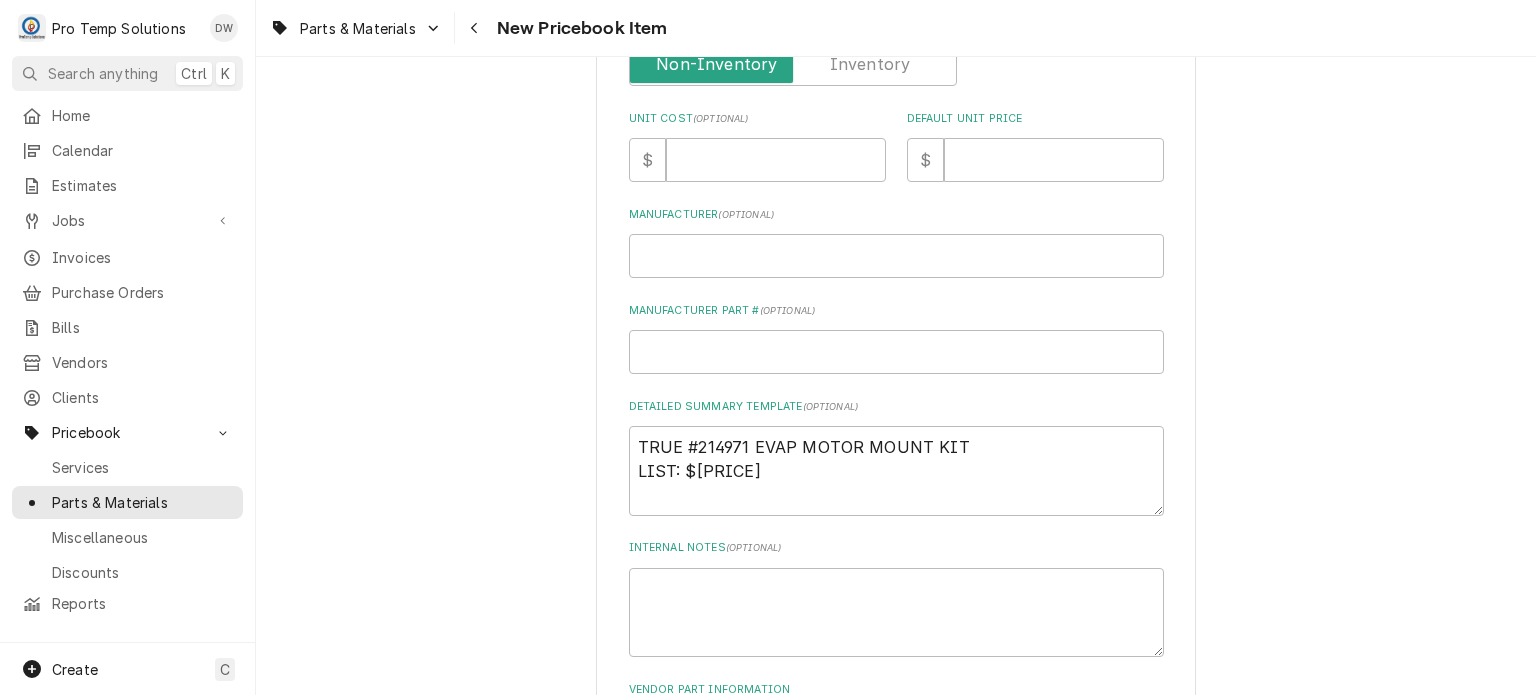 click on "Please provide the following information to create a PriceBook item. Active Status Item Type Choose PriceBook item type... Service Charge Part or Material Miscellaneous Charge Discount Short Description Labels  ( optional ) Add Labels... Part Type Unit Cost  ( optional ) $ Default Unit Price $ Manufacturer  ( optional ) Manufacturer Part #  ( optional ) Detailed Summary Template  ( optional ) TRUE #214971 EVAP MOTOR MOUNT KIT
LIST: $160.00 Internal Notes  ( optional ) Vendor Part Information Add Vendor Cost Create Cancel" at bounding box center (896, 201) 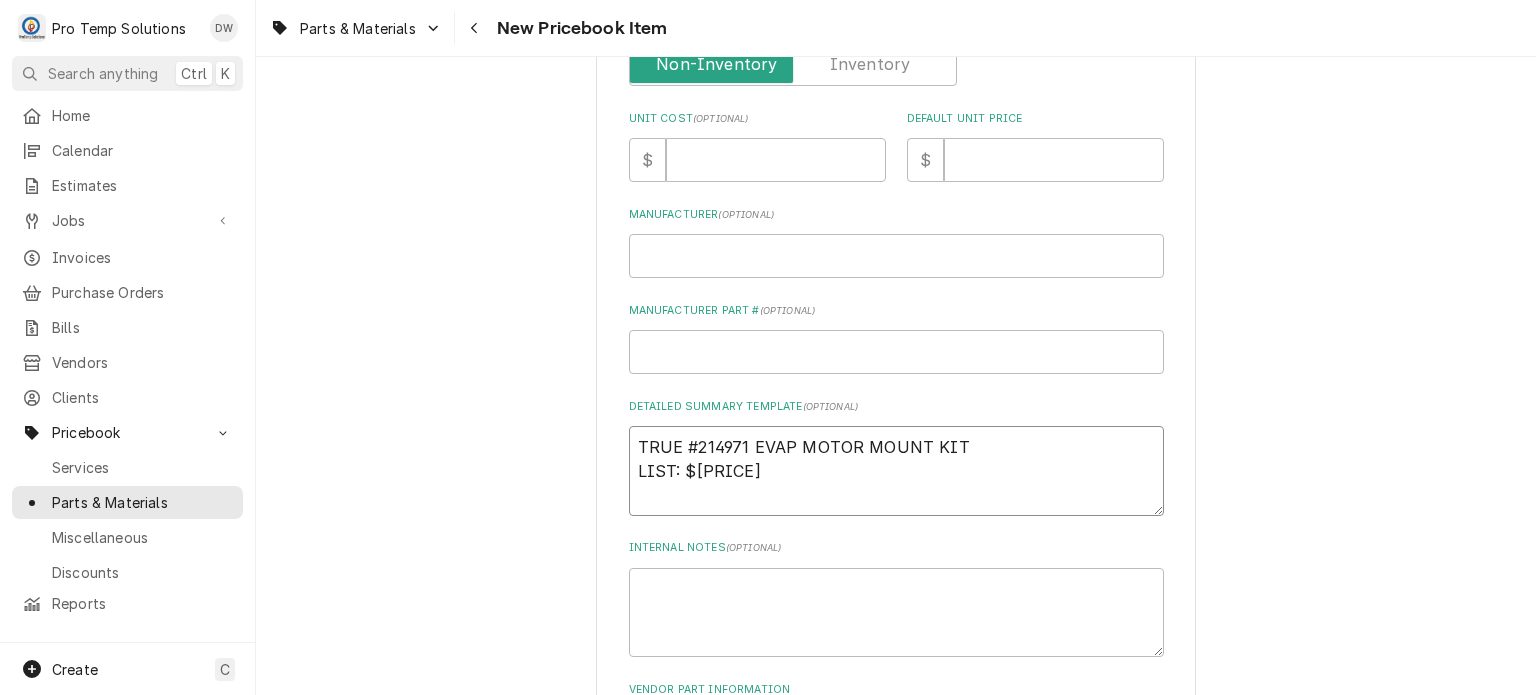 drag, startPoint x: 631, startPoint y: 441, endPoint x: 1032, endPoint y: 438, distance: 401.01123 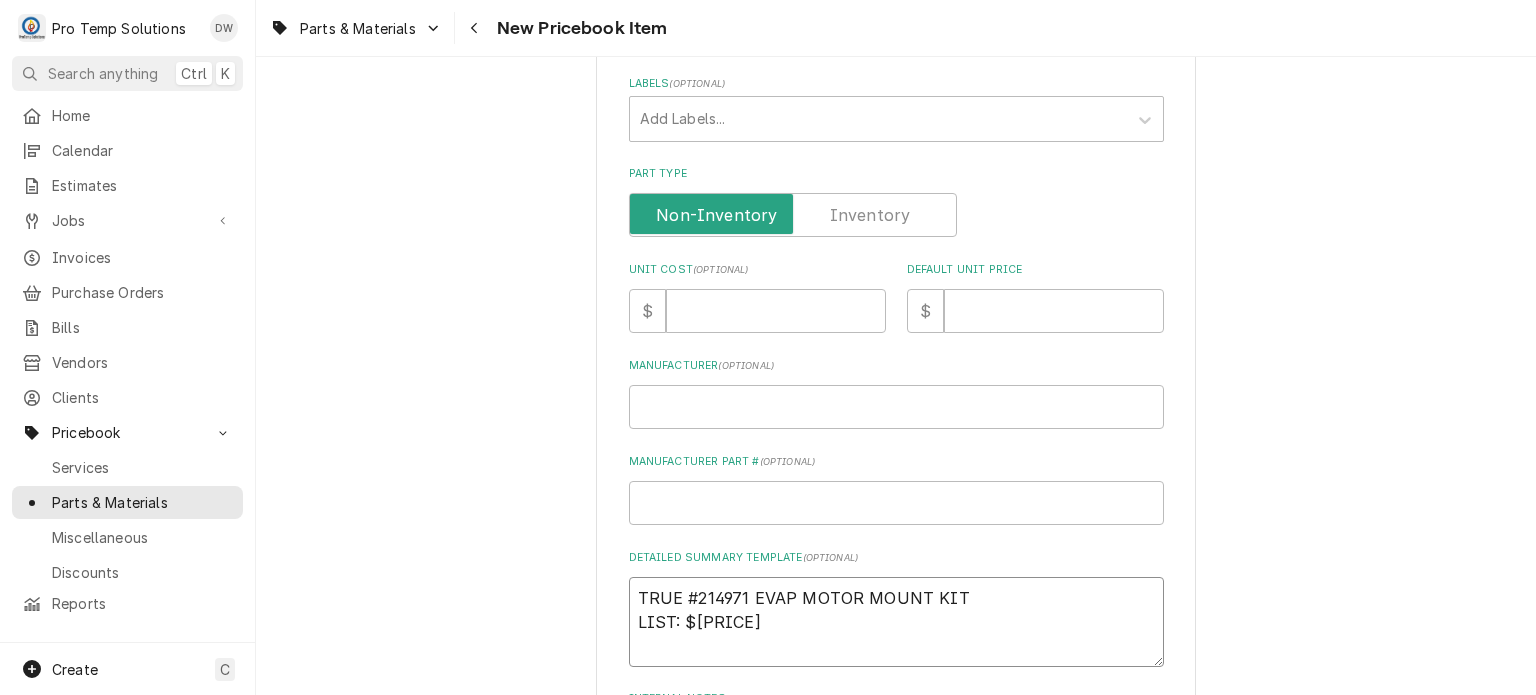 scroll, scrollTop: 396, scrollLeft: 0, axis: vertical 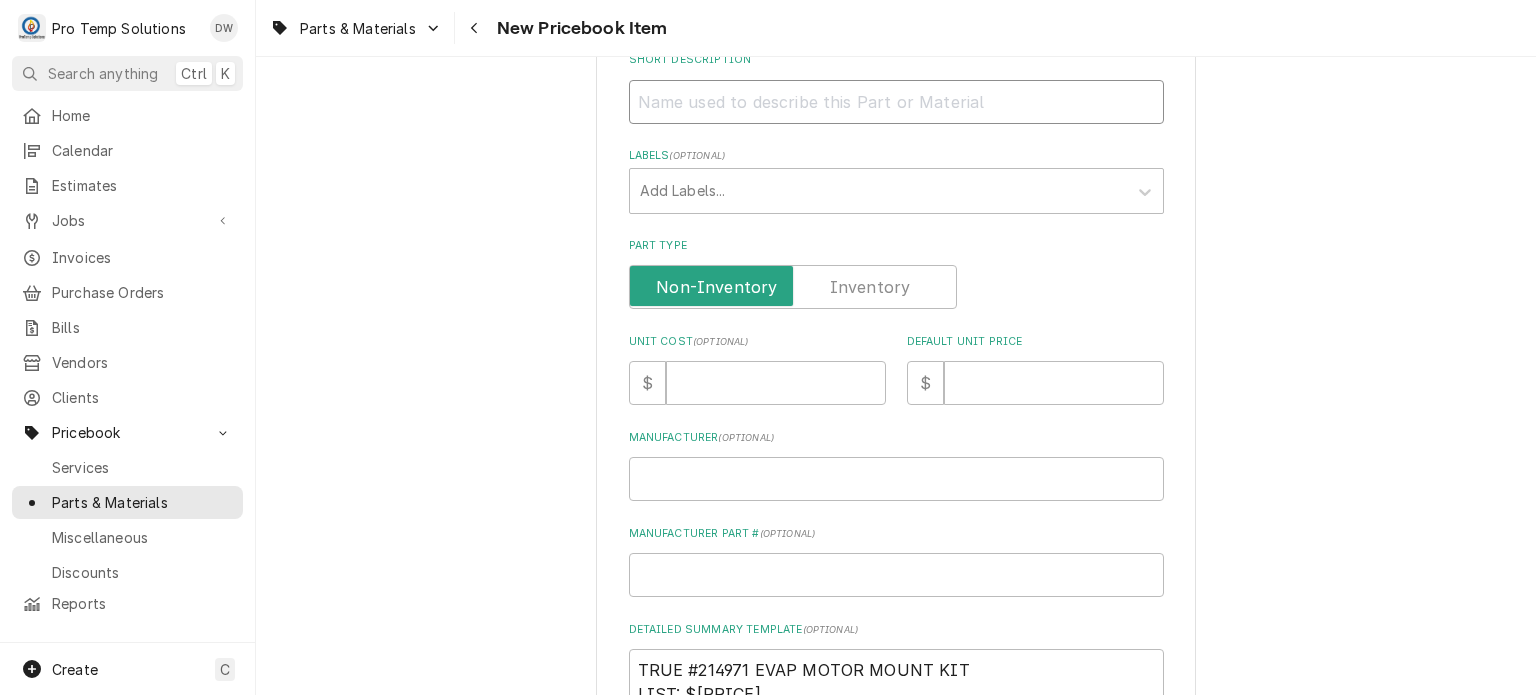 click on "Short Description" at bounding box center [896, 102] 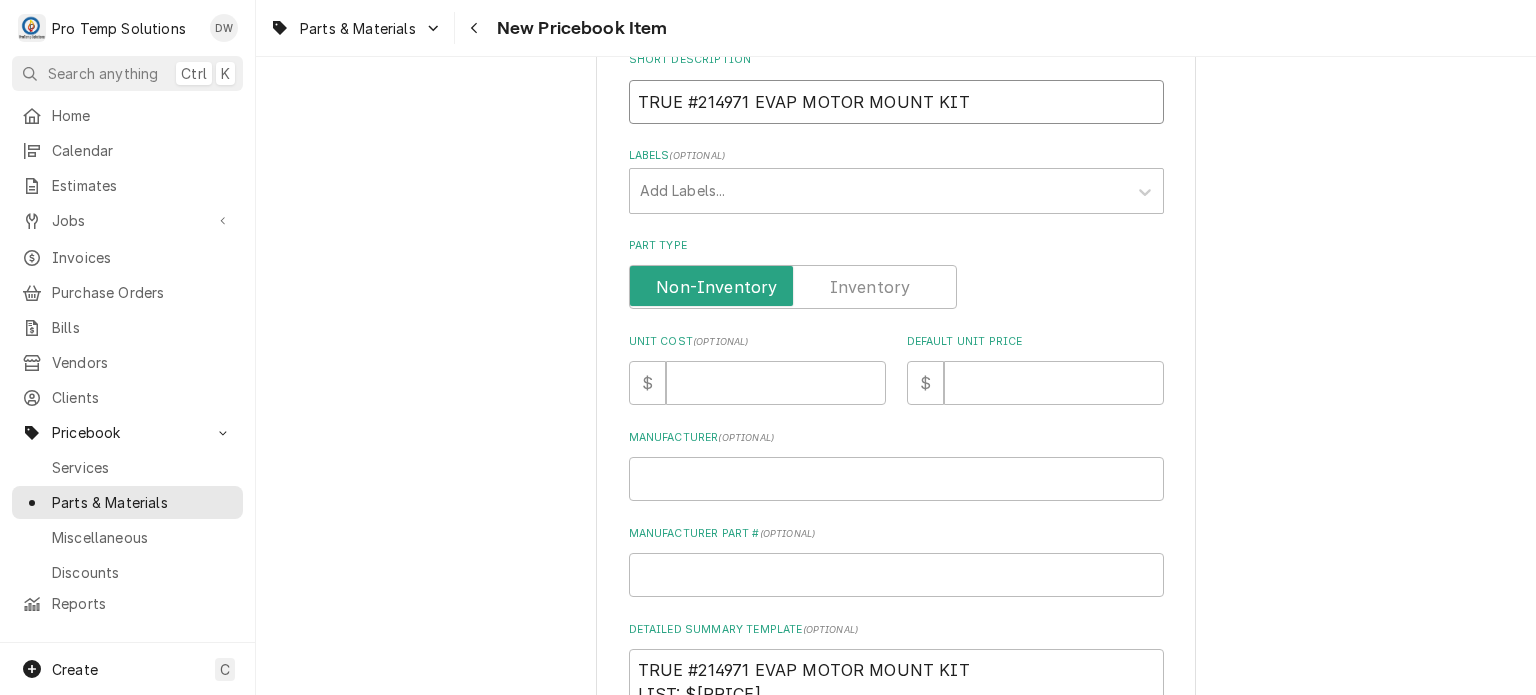 scroll, scrollTop: 620, scrollLeft: 0, axis: vertical 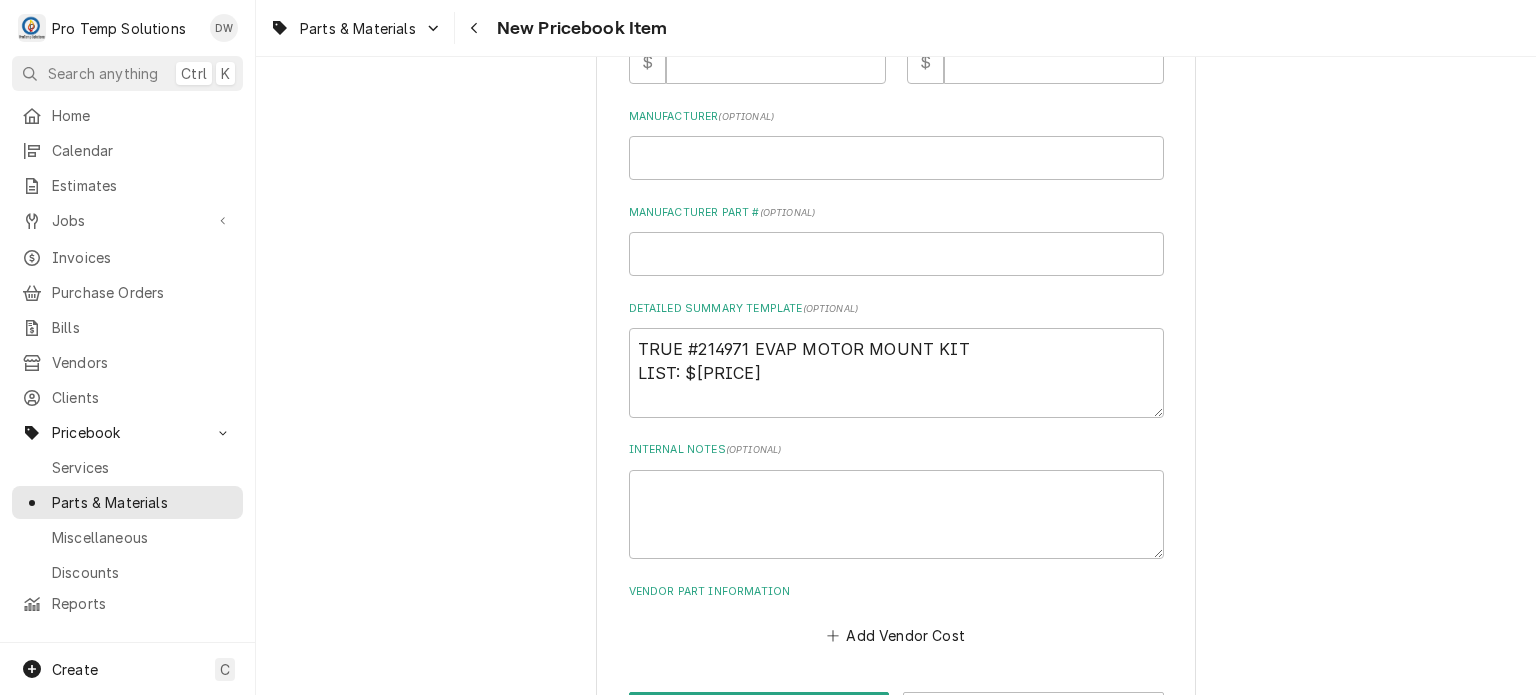 type on "TRUE #214971 EVAP MOTOR MOUNT KIT" 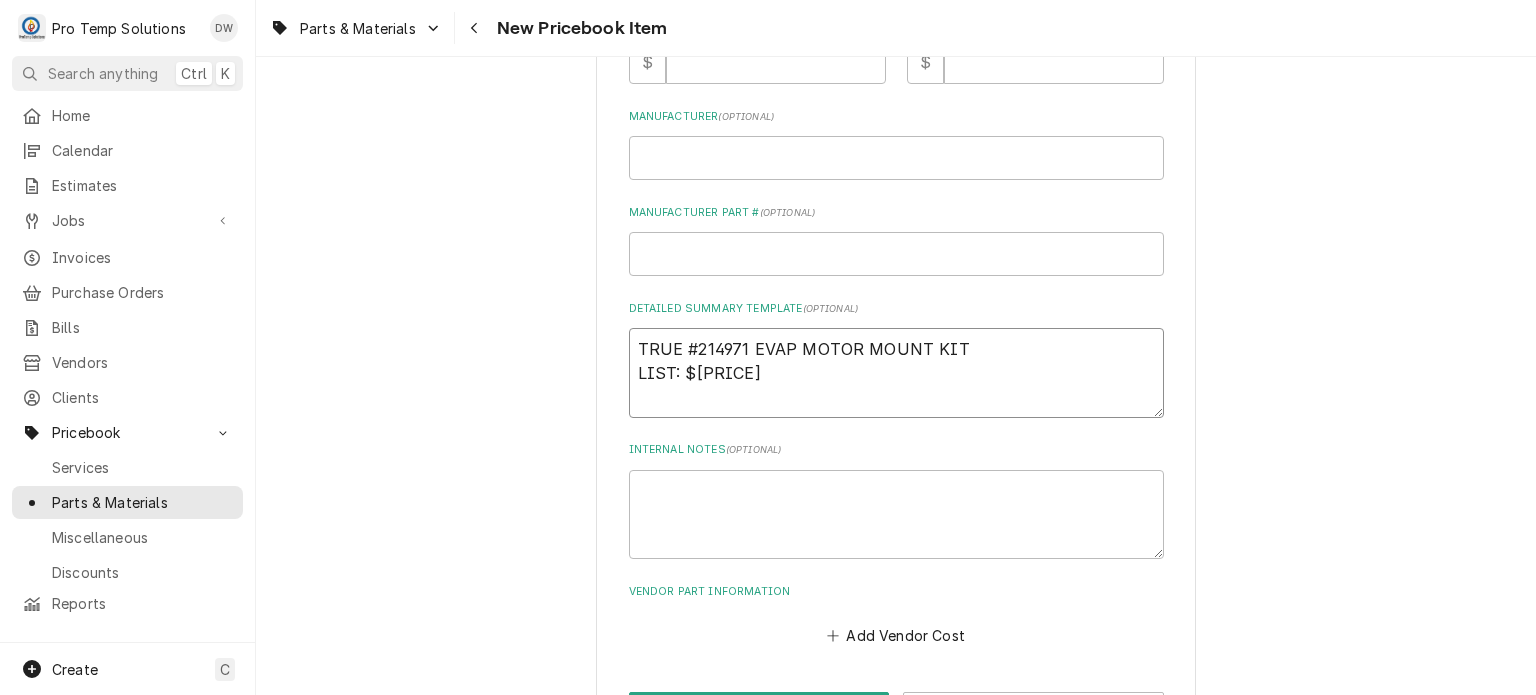 drag, startPoint x: 757, startPoint y: 373, endPoint x: 684, endPoint y: 367, distance: 73.24616 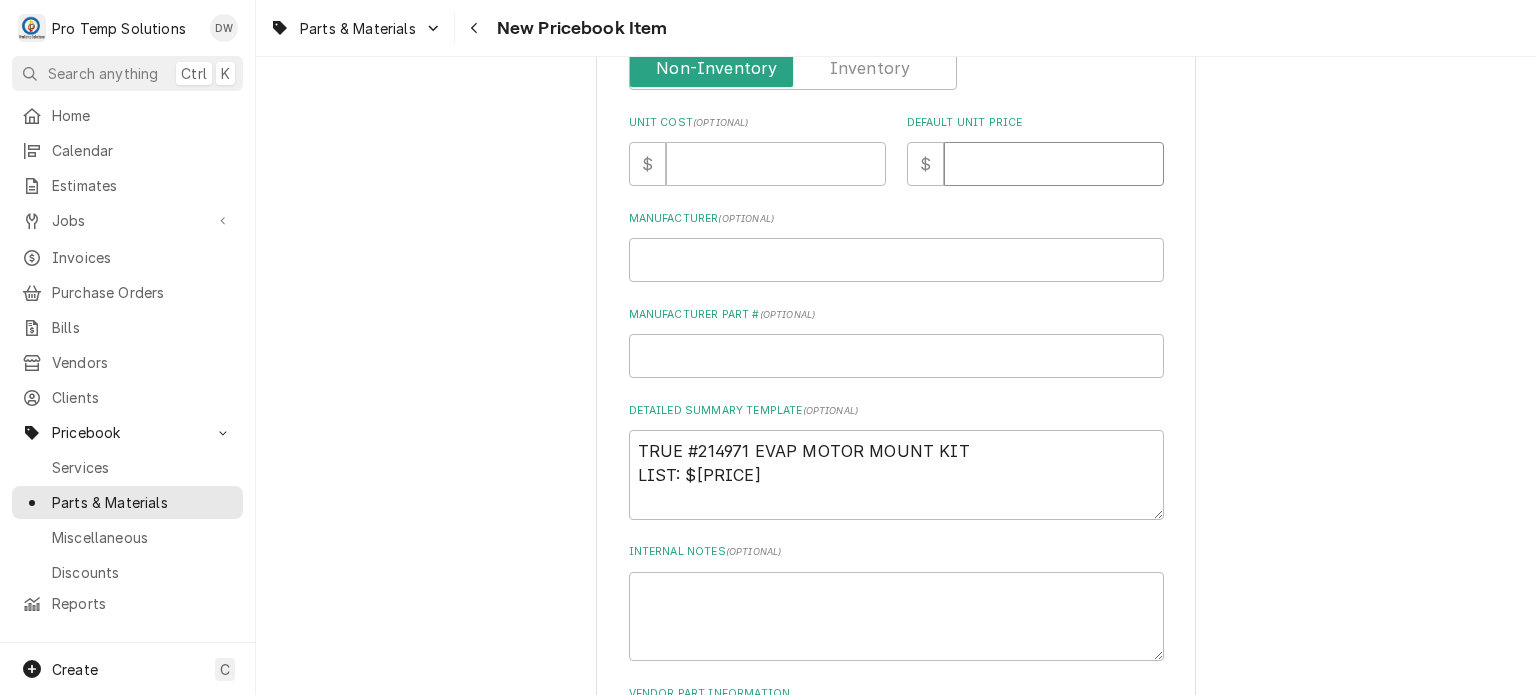 click on "Default Unit Price" at bounding box center (1054, 164) 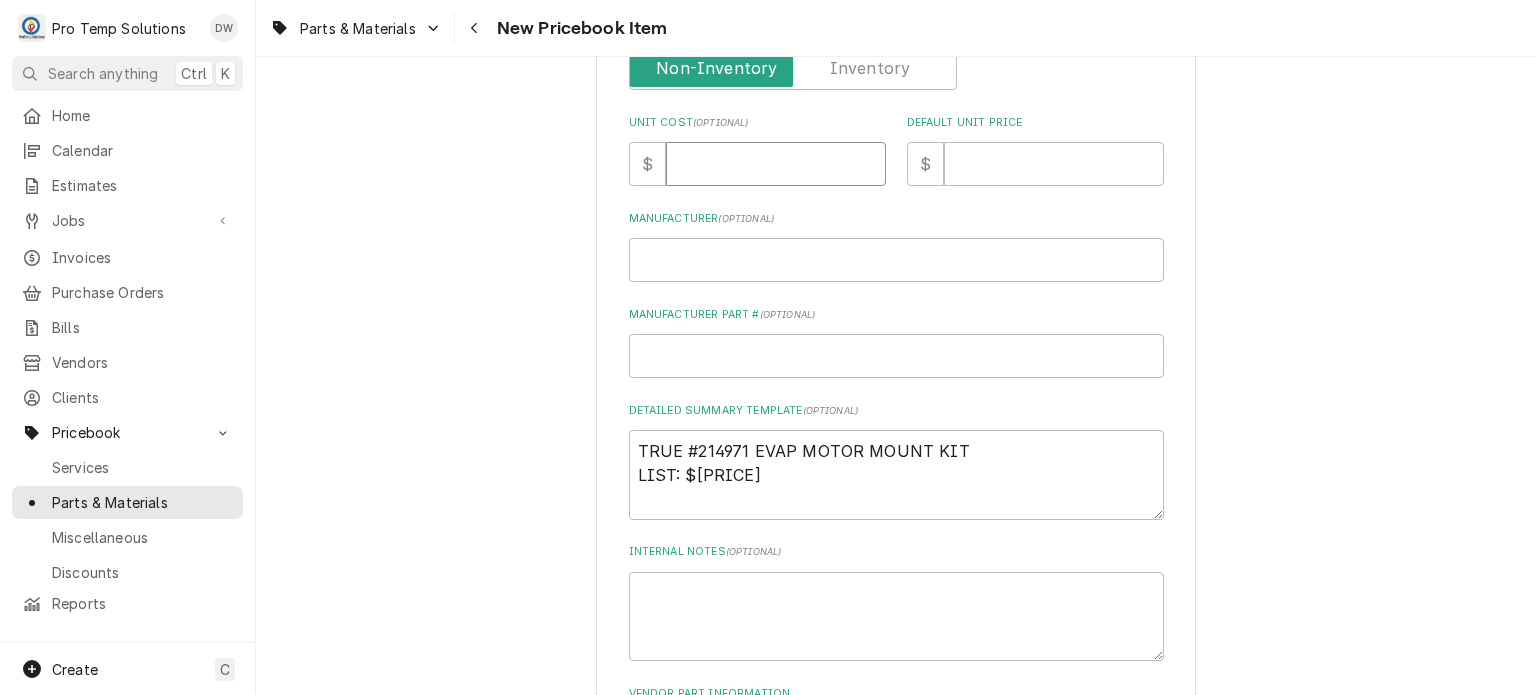click on "Unit Cost  ( optional )" at bounding box center (776, 164) 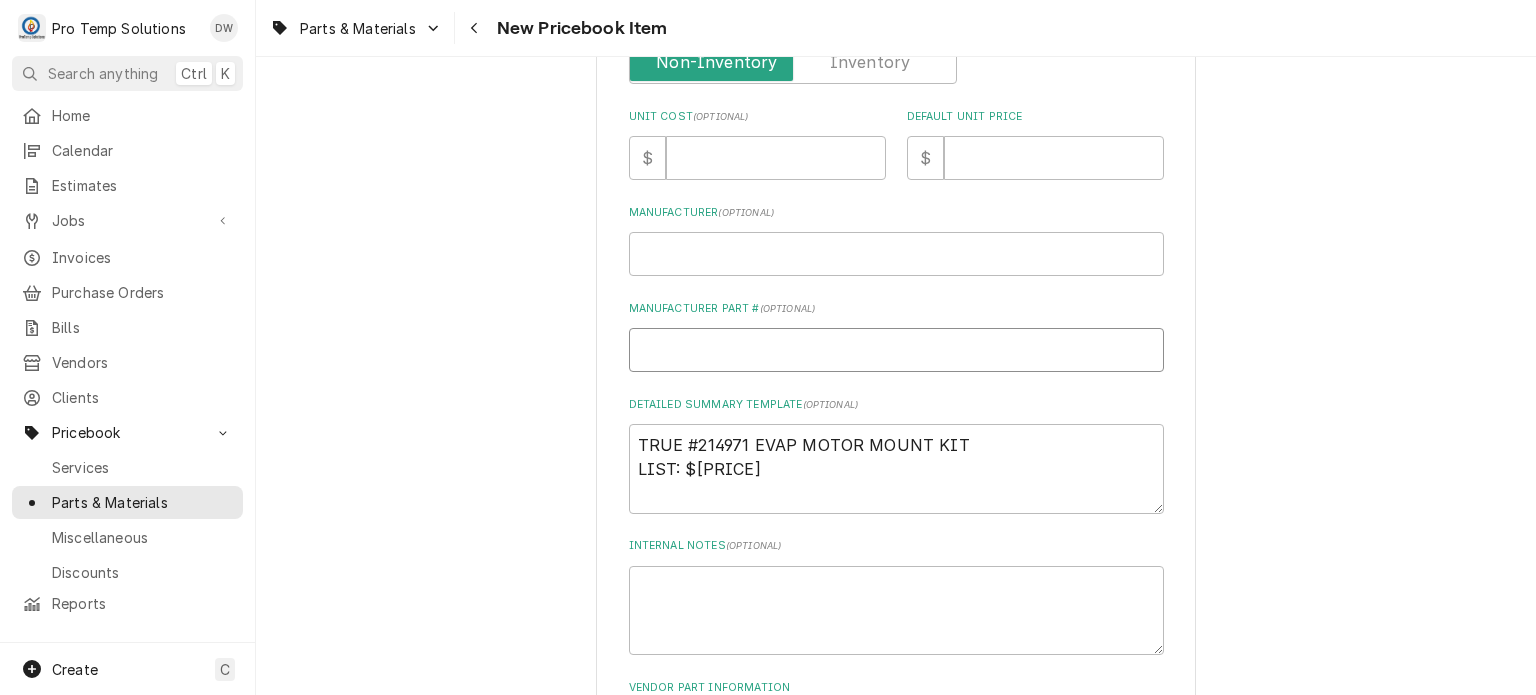 click on "Manufacturer Part #  ( optional )" at bounding box center (896, 350) 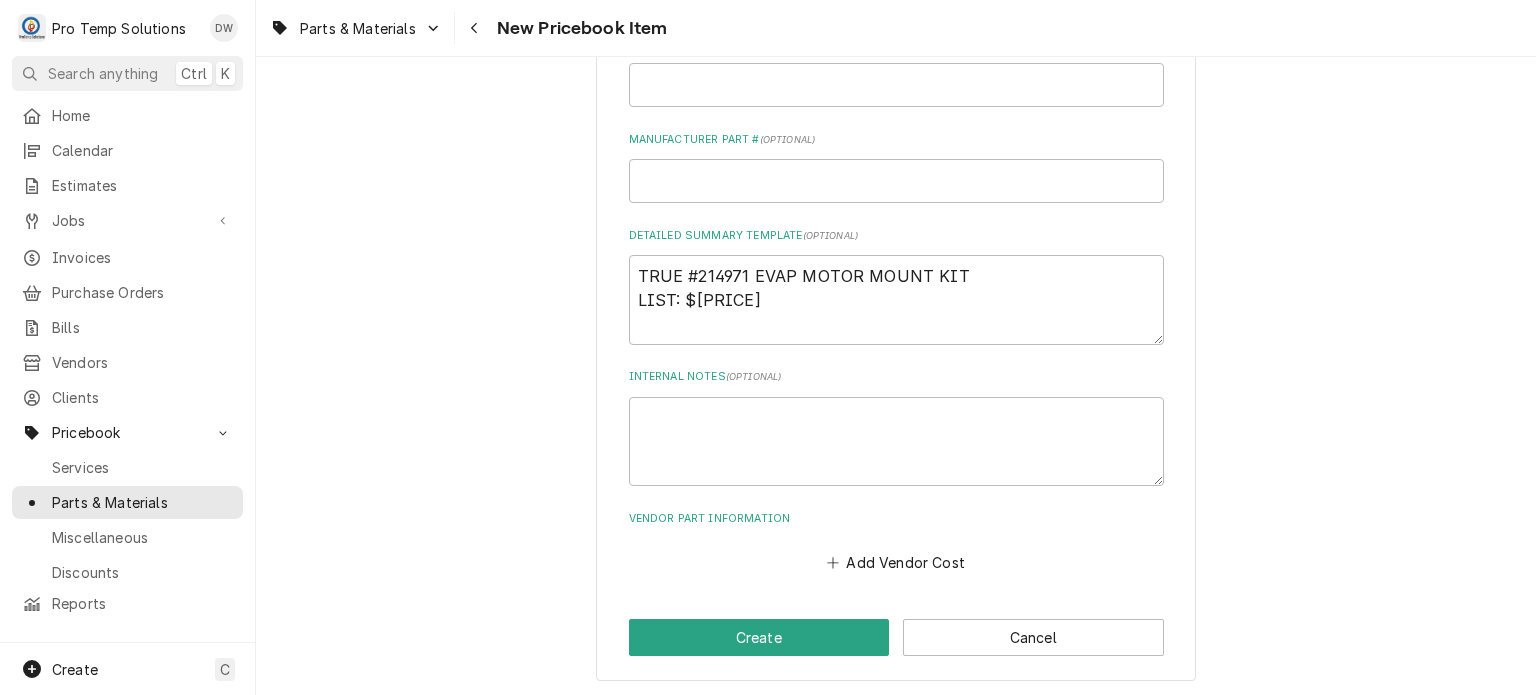 click on "Please provide the following information to create a PriceBook item. Active Status Item Type Choose PriceBook item type... Service Charge Part or Material Miscellaneous Charge Discount Short Description TRUE #214971 EVAP MOTOR MOUNT KIT Labels  ( optional ) Add Labels... Part Type Unit Cost  ( optional ) $ 59.30 Default Unit Price $ 160.00 Manufacturer  ( optional ) Manufacturer Part #  ( optional ) Detailed Summary Template  ( optional ) TRUE #214971 EVAP MOTOR MOUNT KIT
LIST: $160.00 Internal Notes  ( optional ) Vendor Part Information Add Vendor Cost Create Cancel" at bounding box center [896, 29] 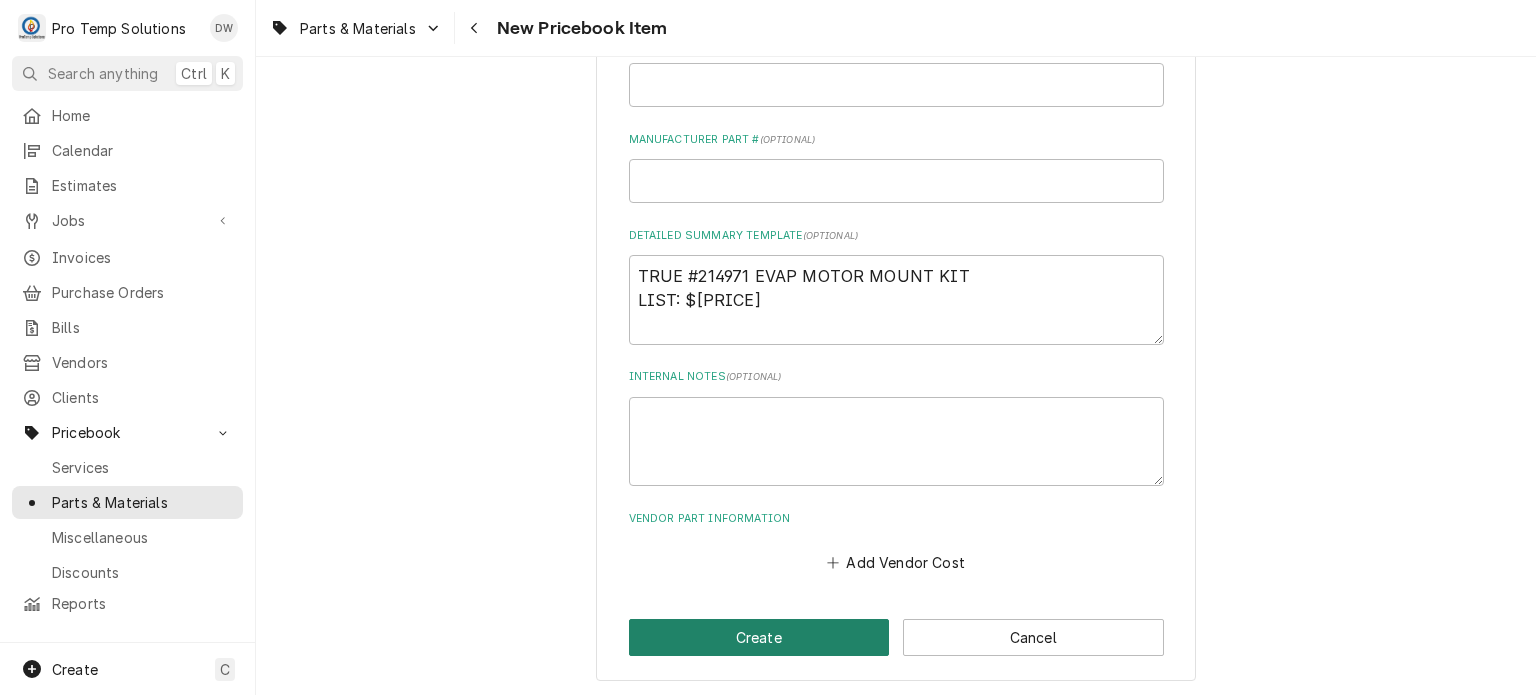 click on "Create" at bounding box center (759, 637) 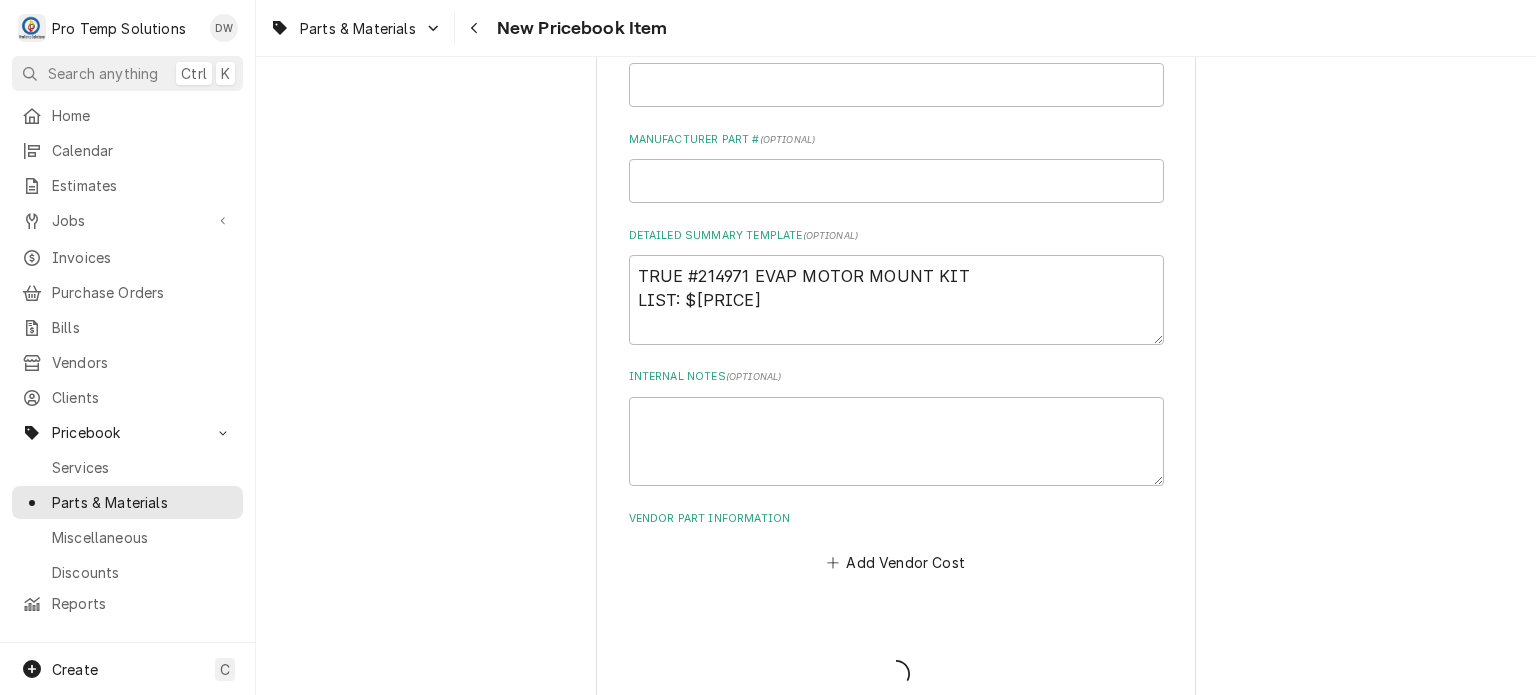 type on "x" 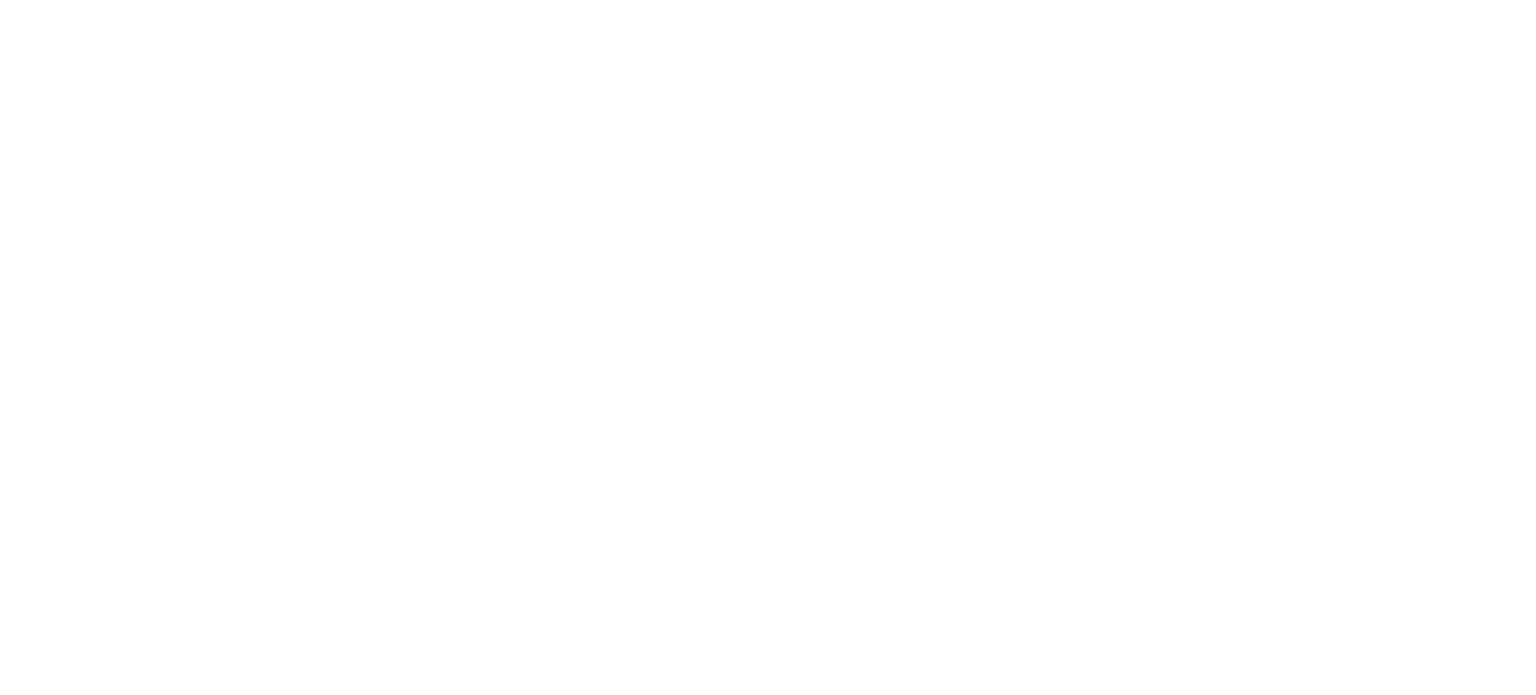 scroll, scrollTop: 0, scrollLeft: 0, axis: both 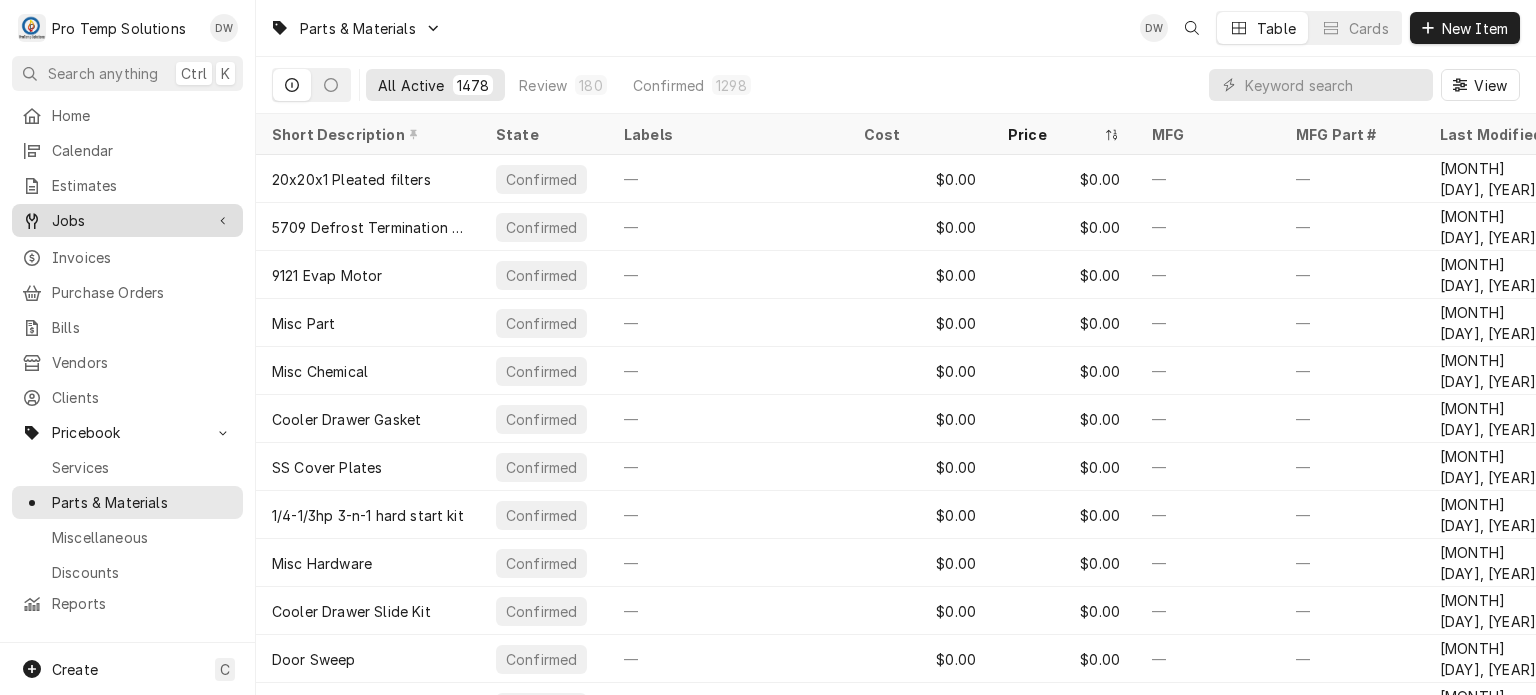 click on "Jobs" at bounding box center (127, 220) 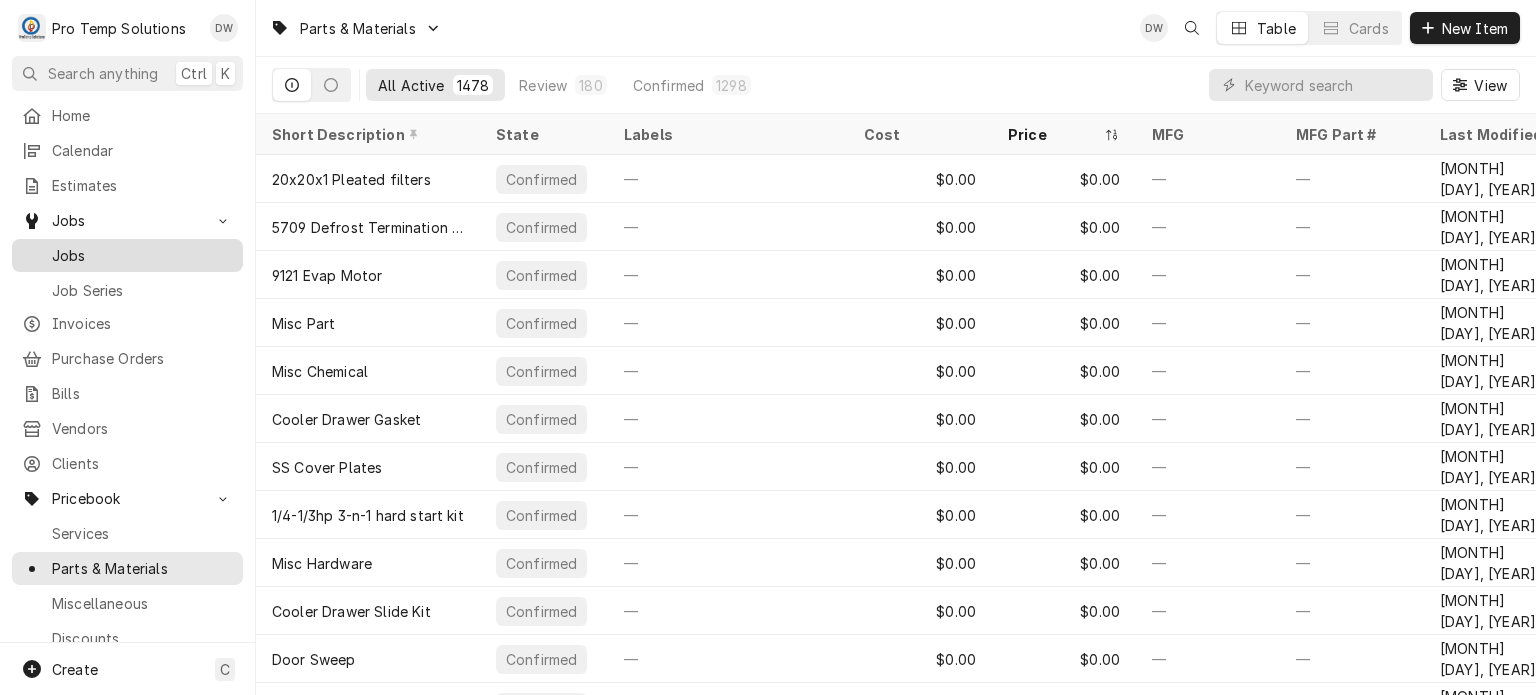 click on "Jobs" at bounding box center (142, 255) 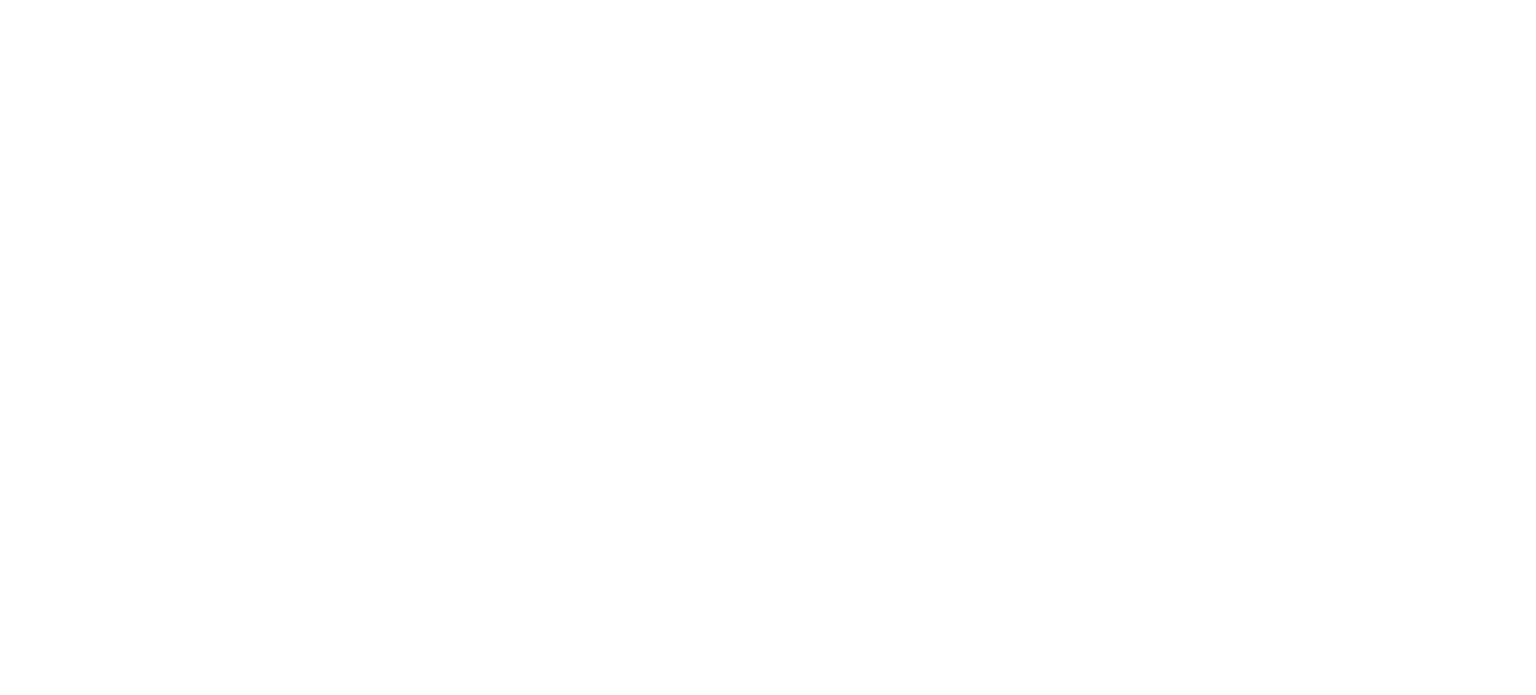 scroll, scrollTop: 0, scrollLeft: 0, axis: both 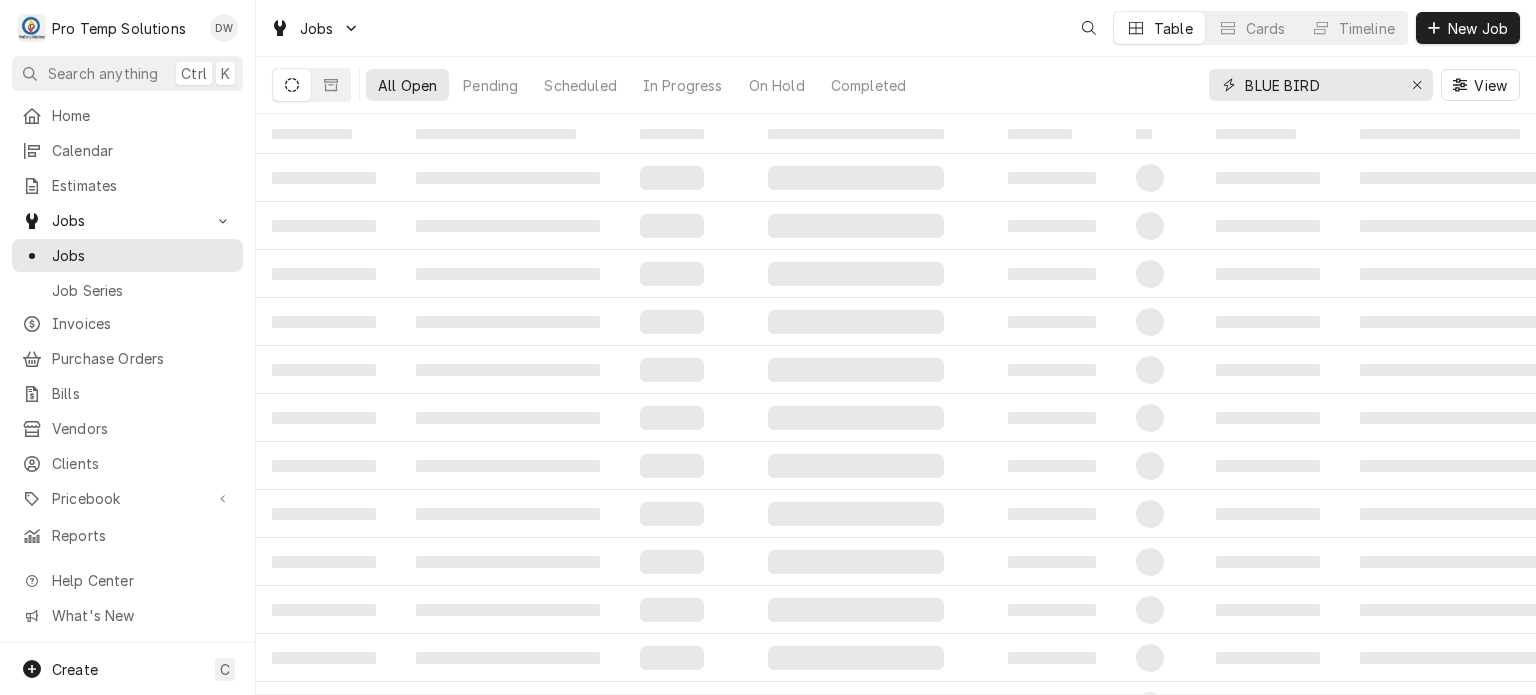 click on "BLUE BIRD" at bounding box center [1320, 85] 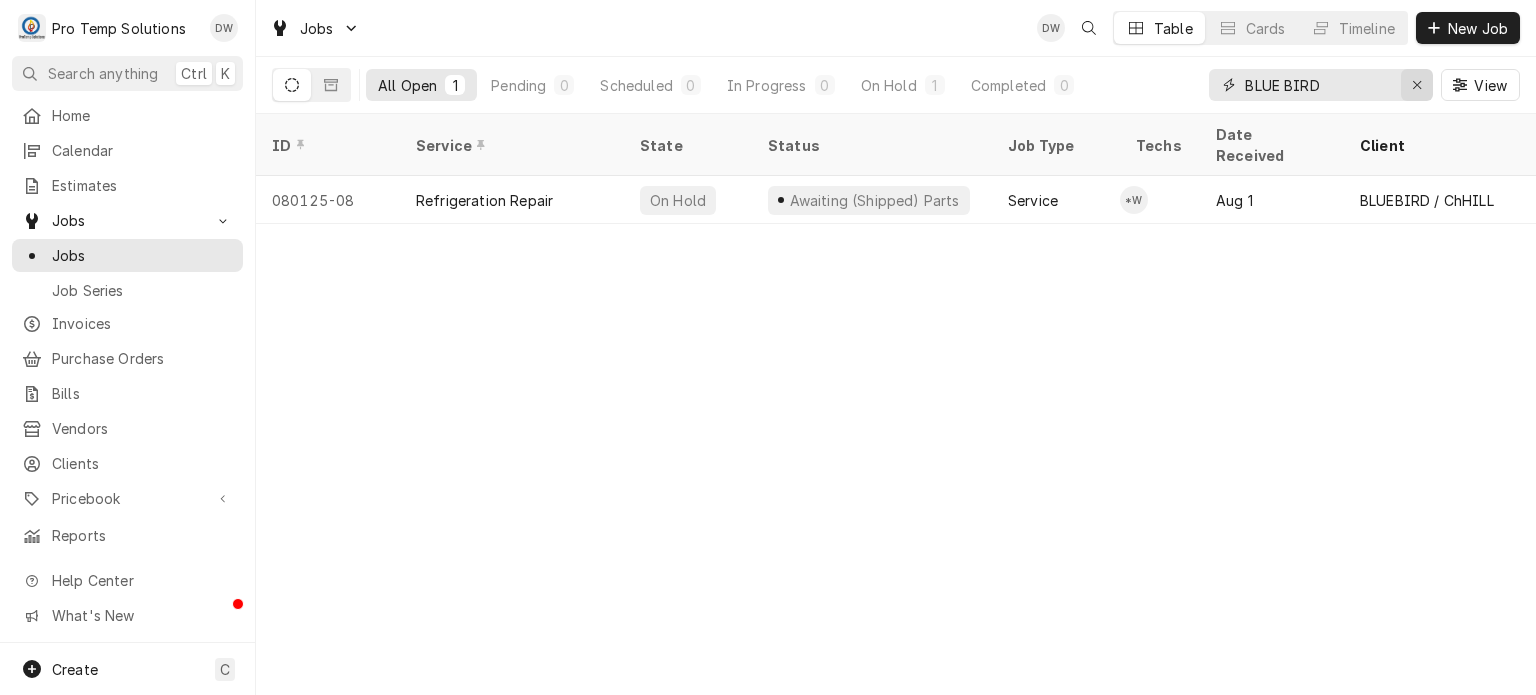 click 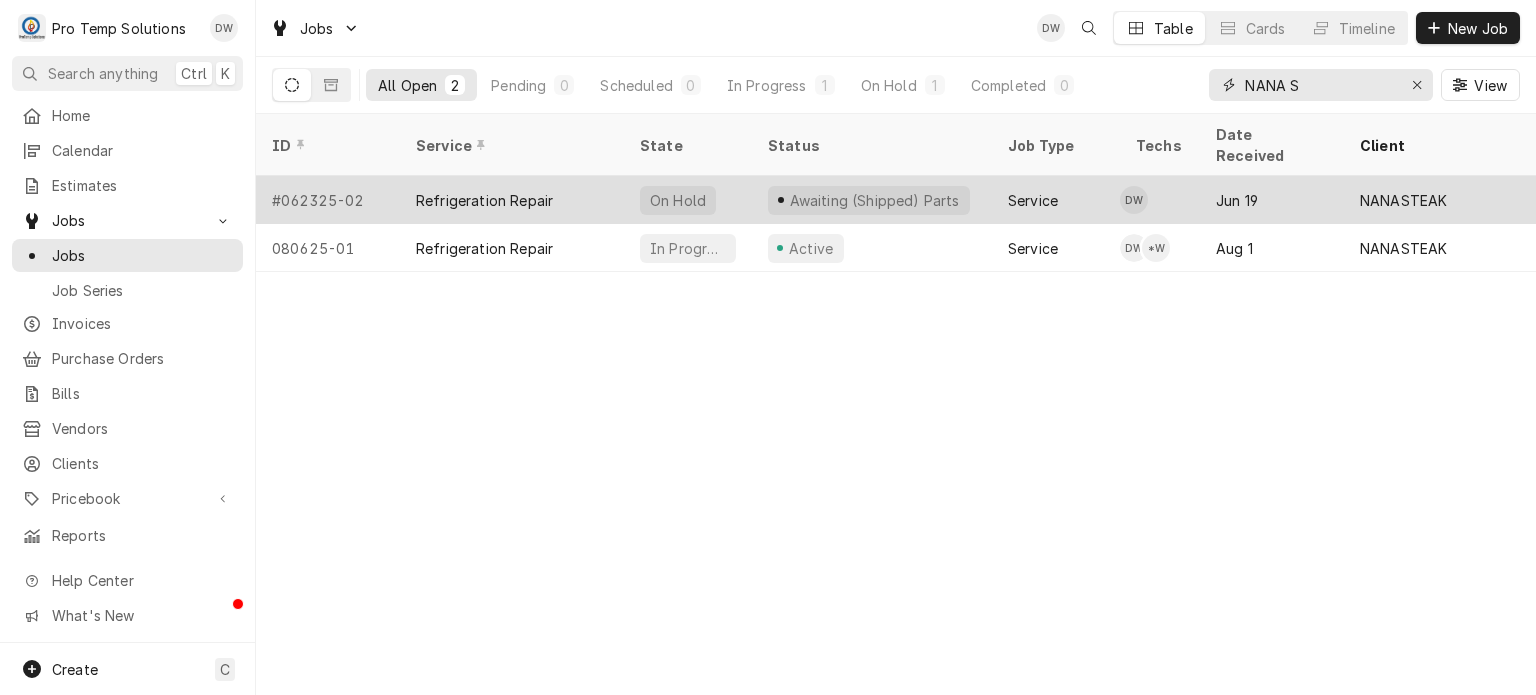 type on "NANA S" 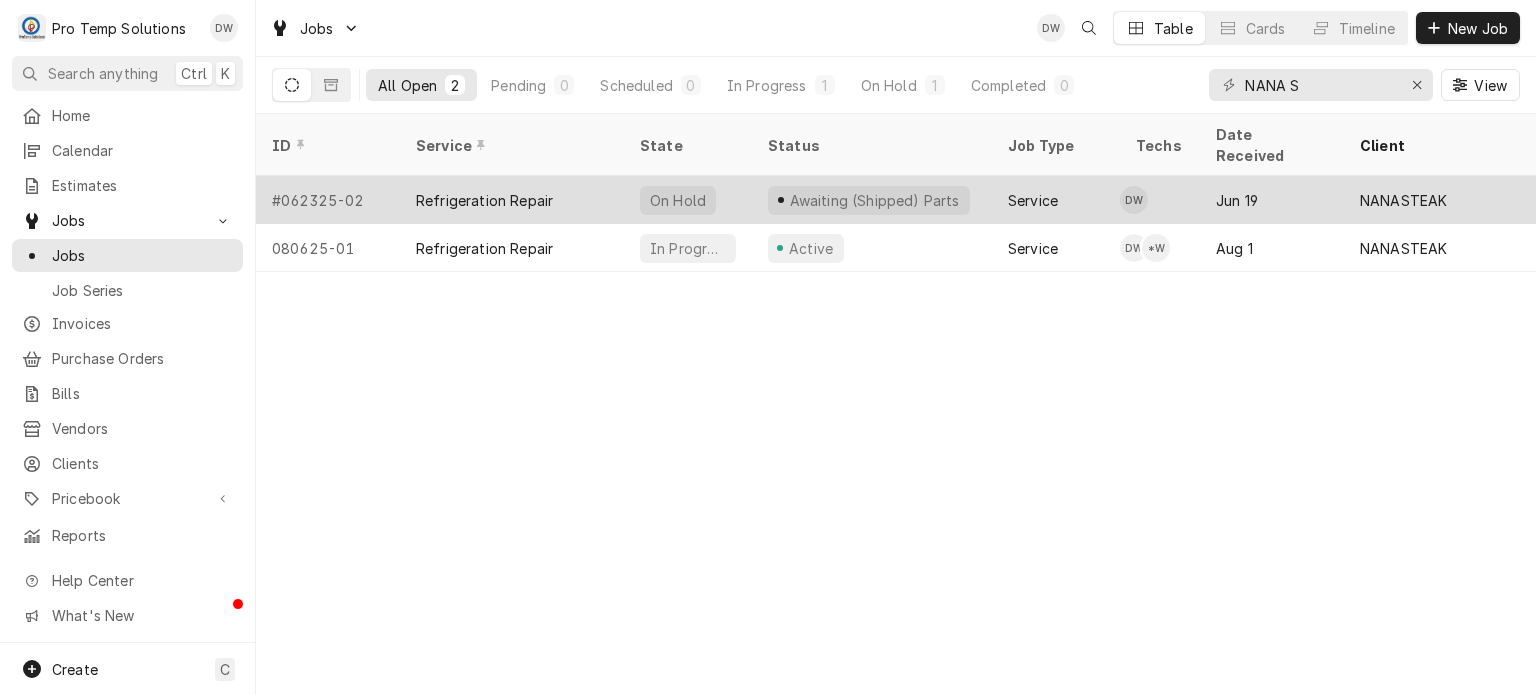 click on "Service" at bounding box center [1056, 200] 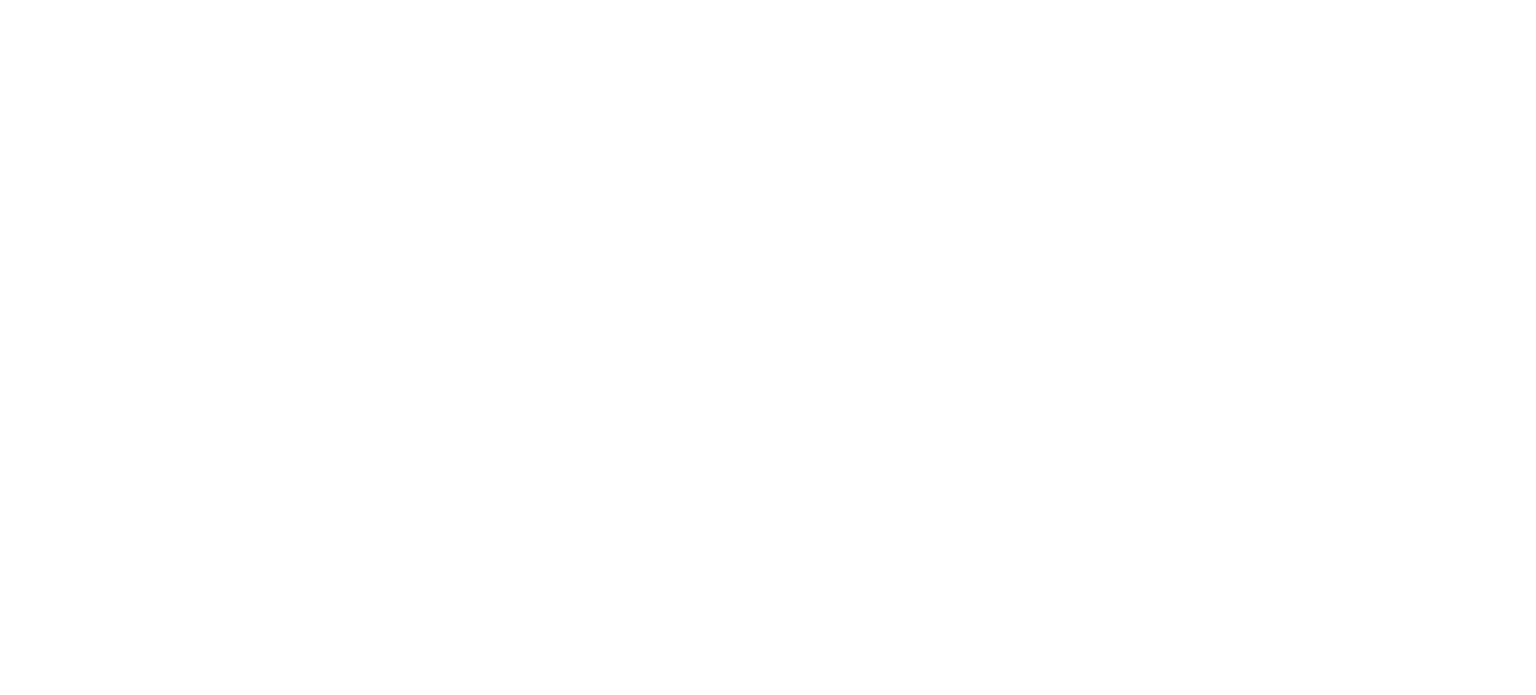 scroll, scrollTop: 0, scrollLeft: 0, axis: both 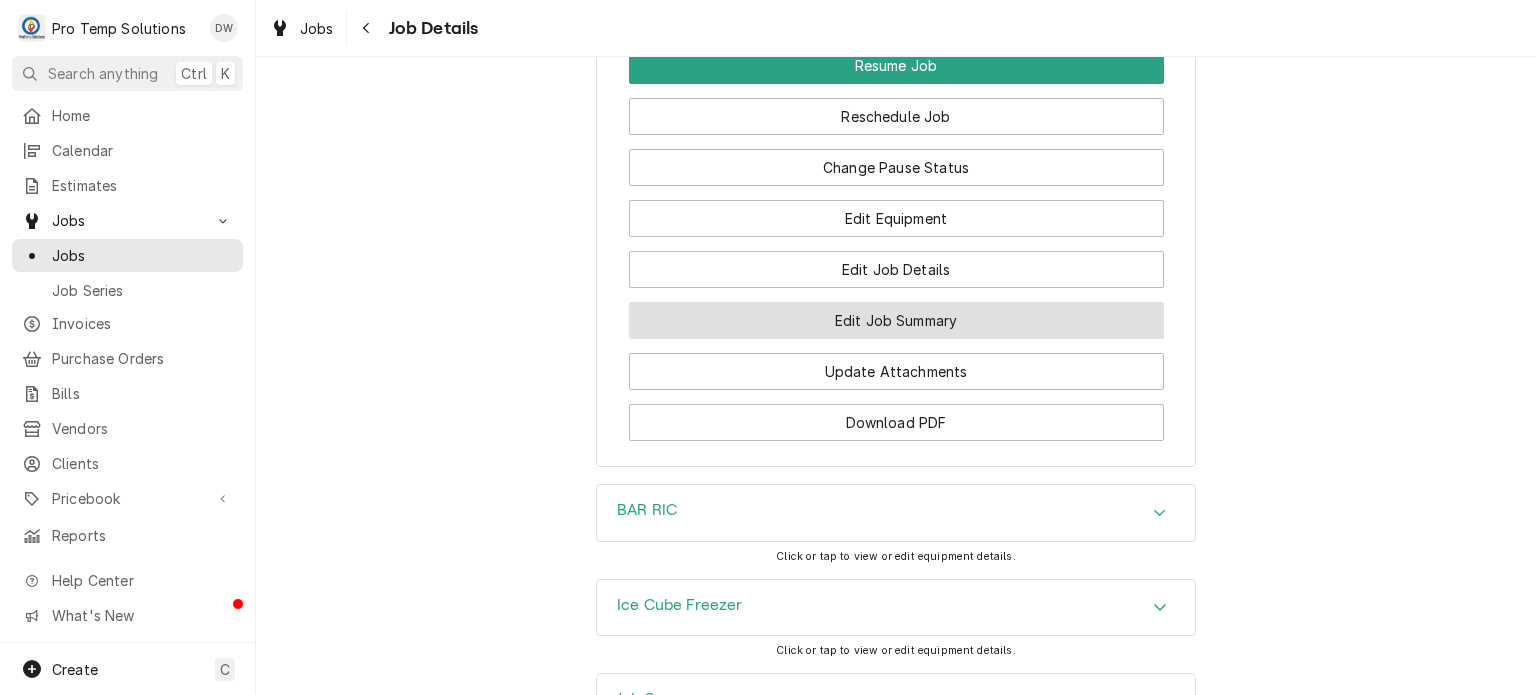 click on "Edit Job Summary" at bounding box center (896, 320) 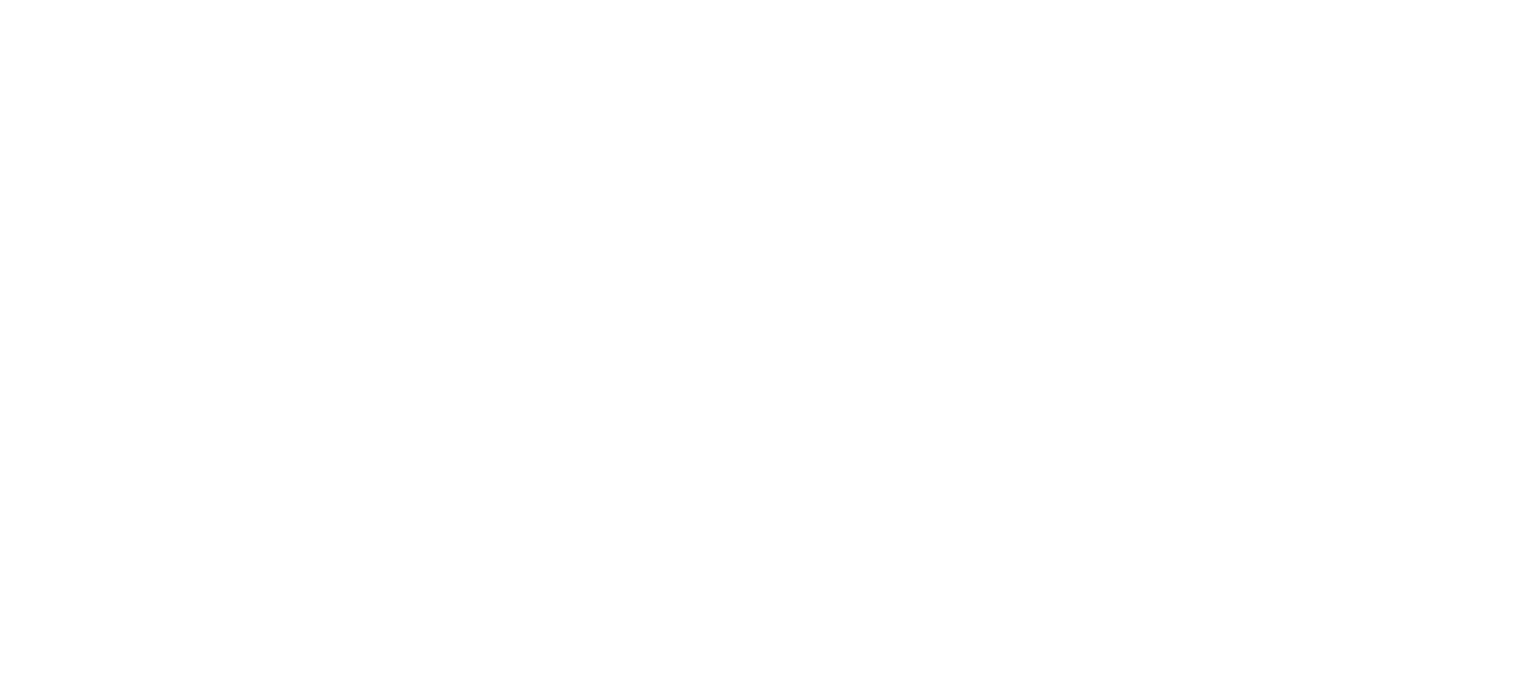 scroll, scrollTop: 0, scrollLeft: 0, axis: both 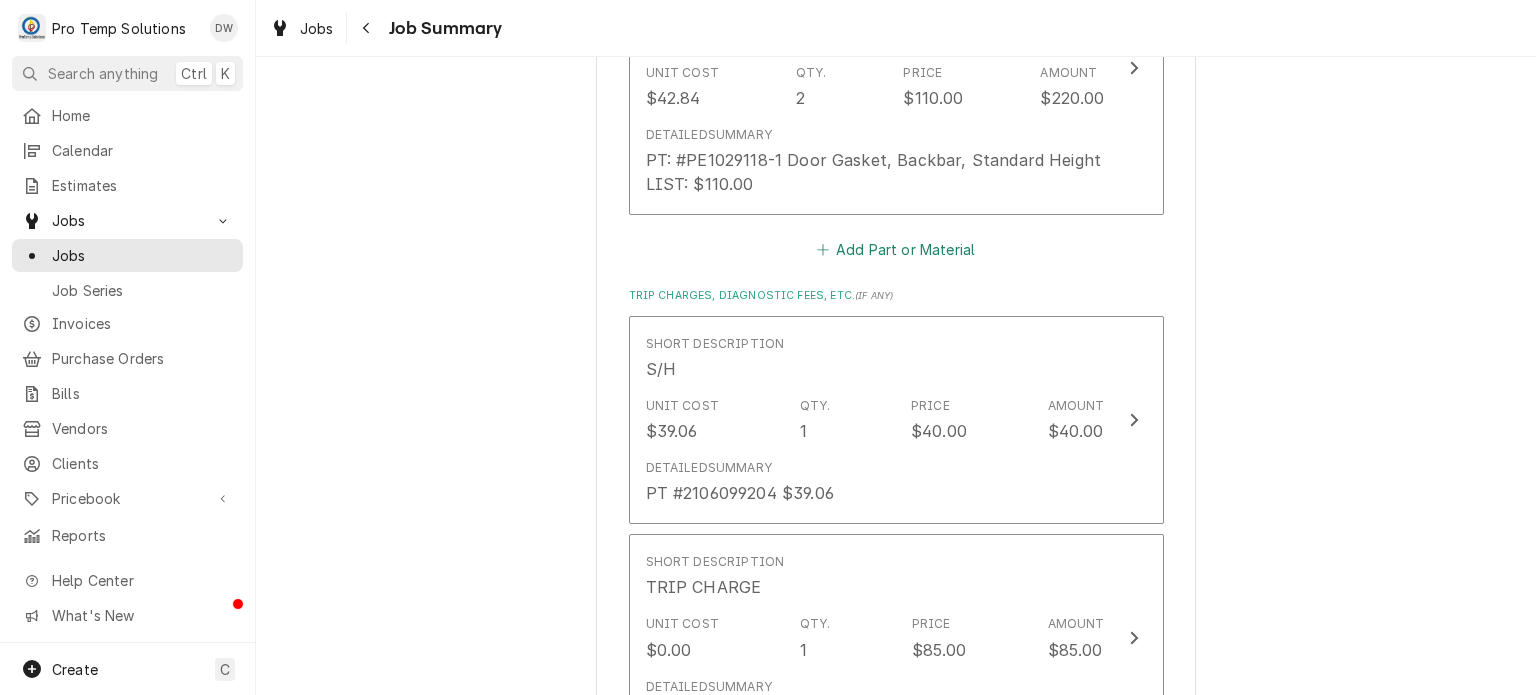 click on "Add Part or Material" at bounding box center [895, 250] 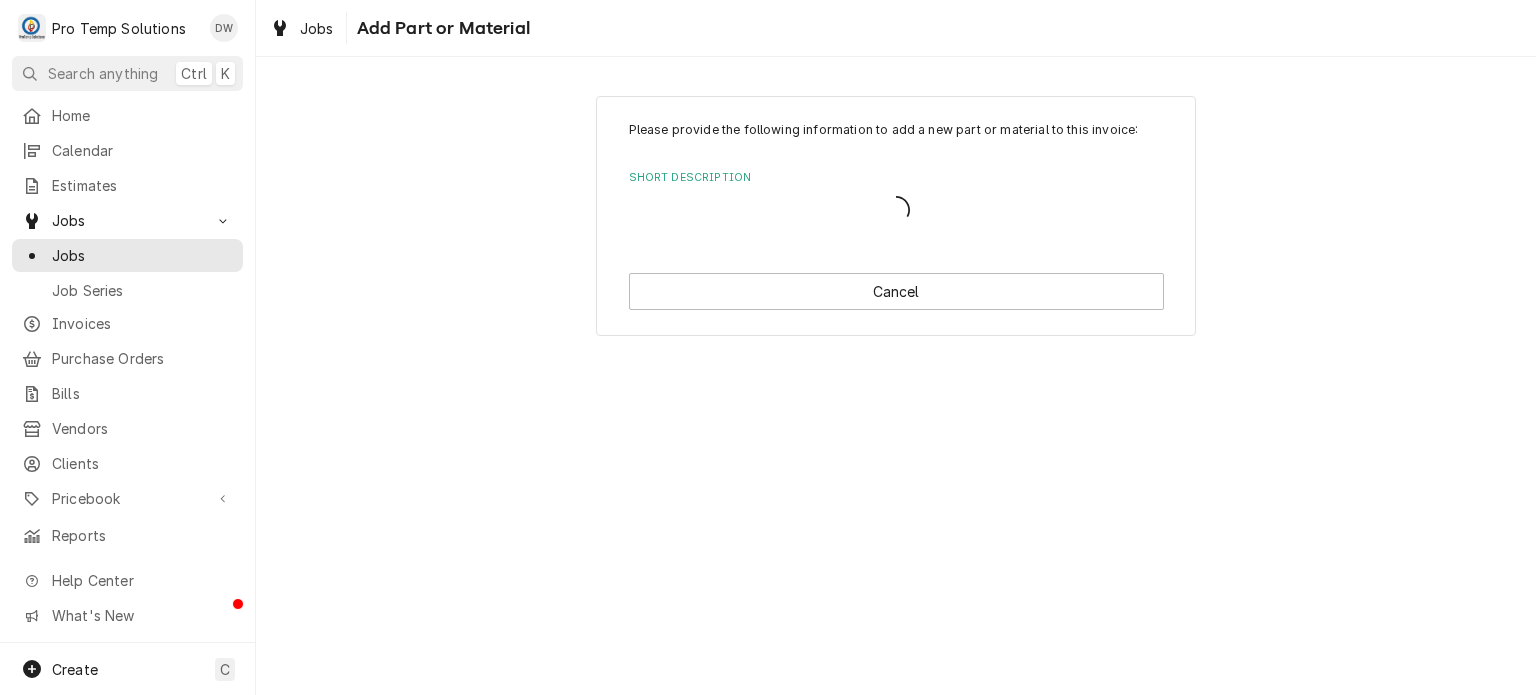 scroll, scrollTop: 0, scrollLeft: 0, axis: both 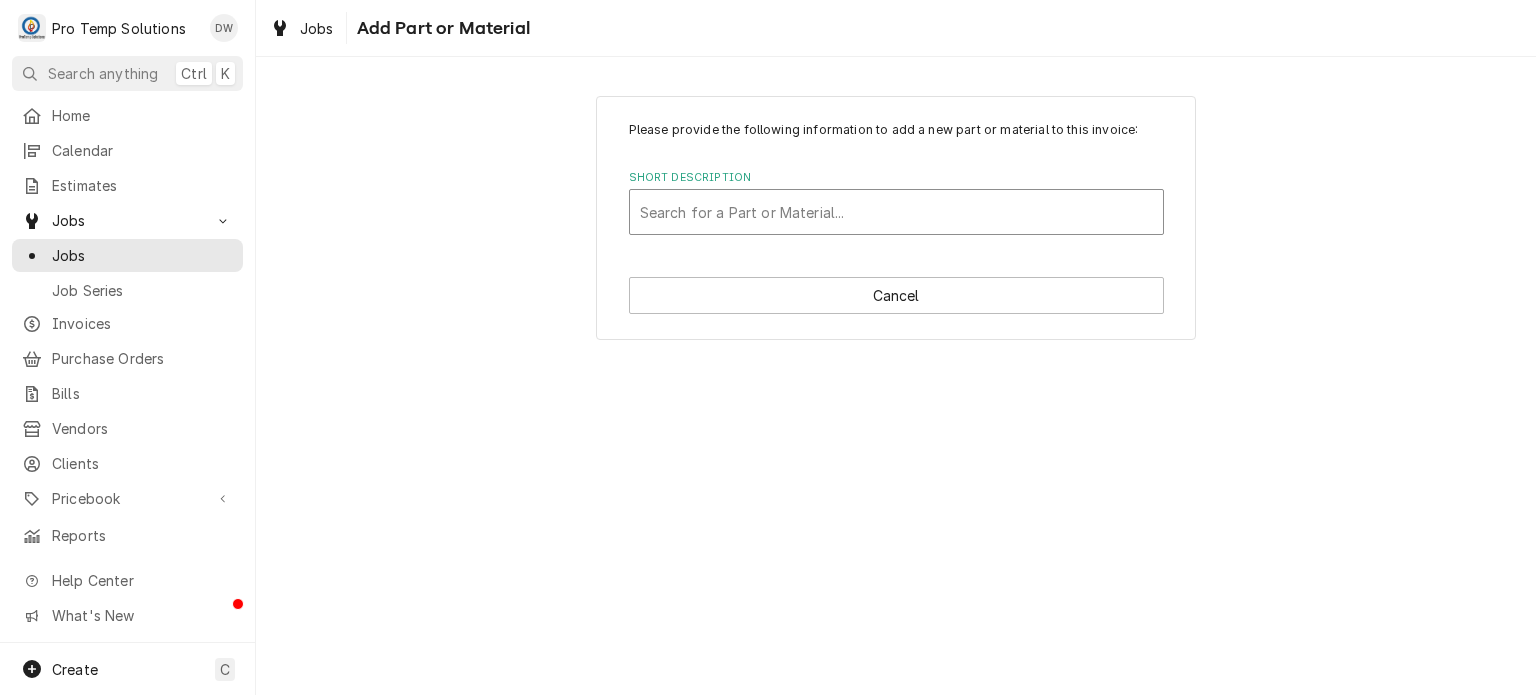 click at bounding box center [896, 212] 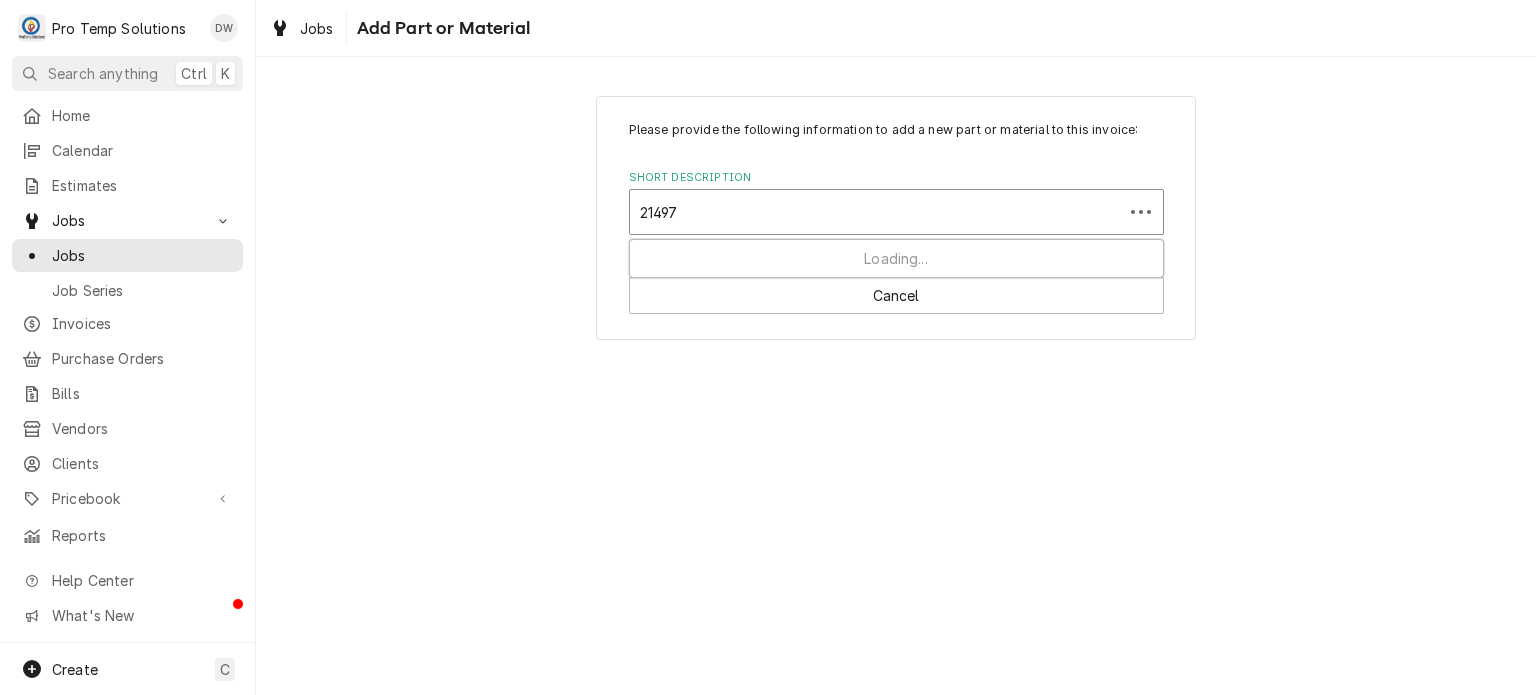 type on "214971" 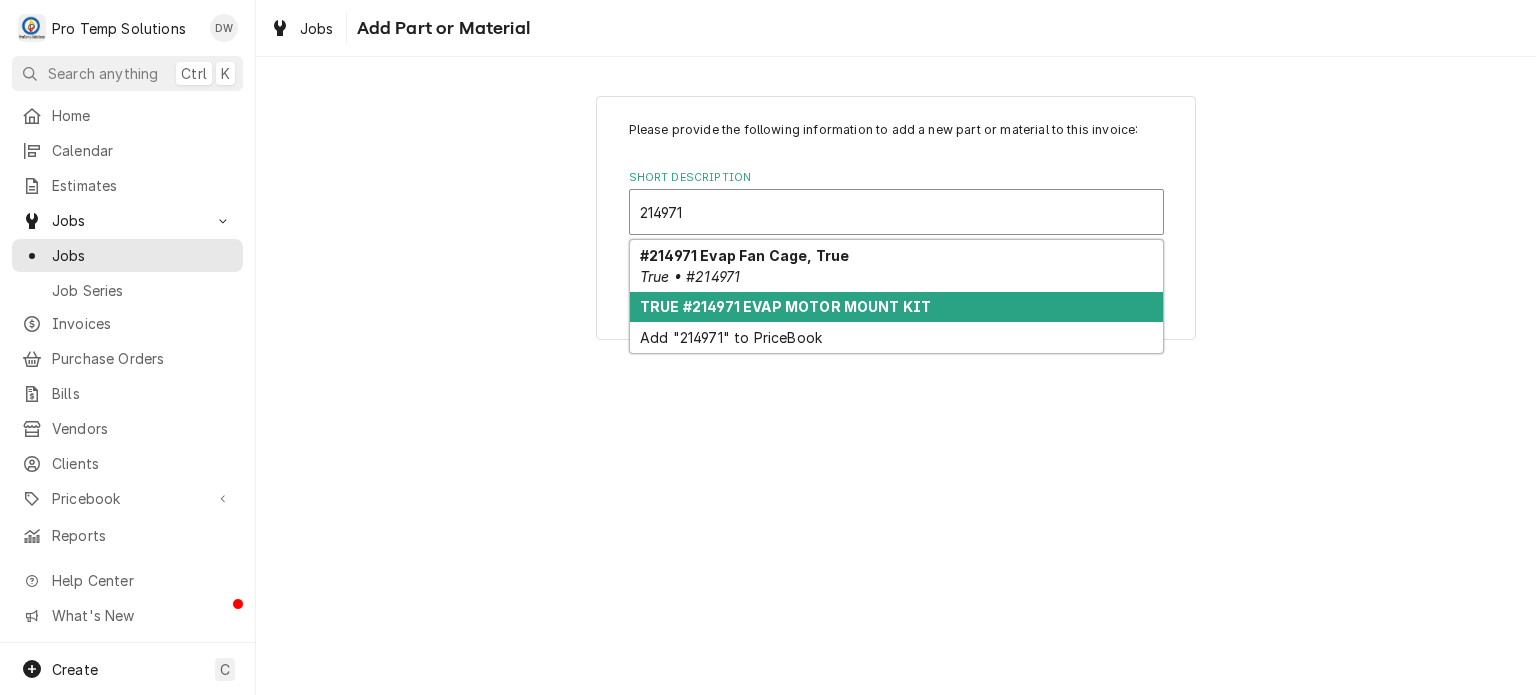 click on "TRUE #214971 EVAP MOTOR MOUNT KIT" at bounding box center [785, 306] 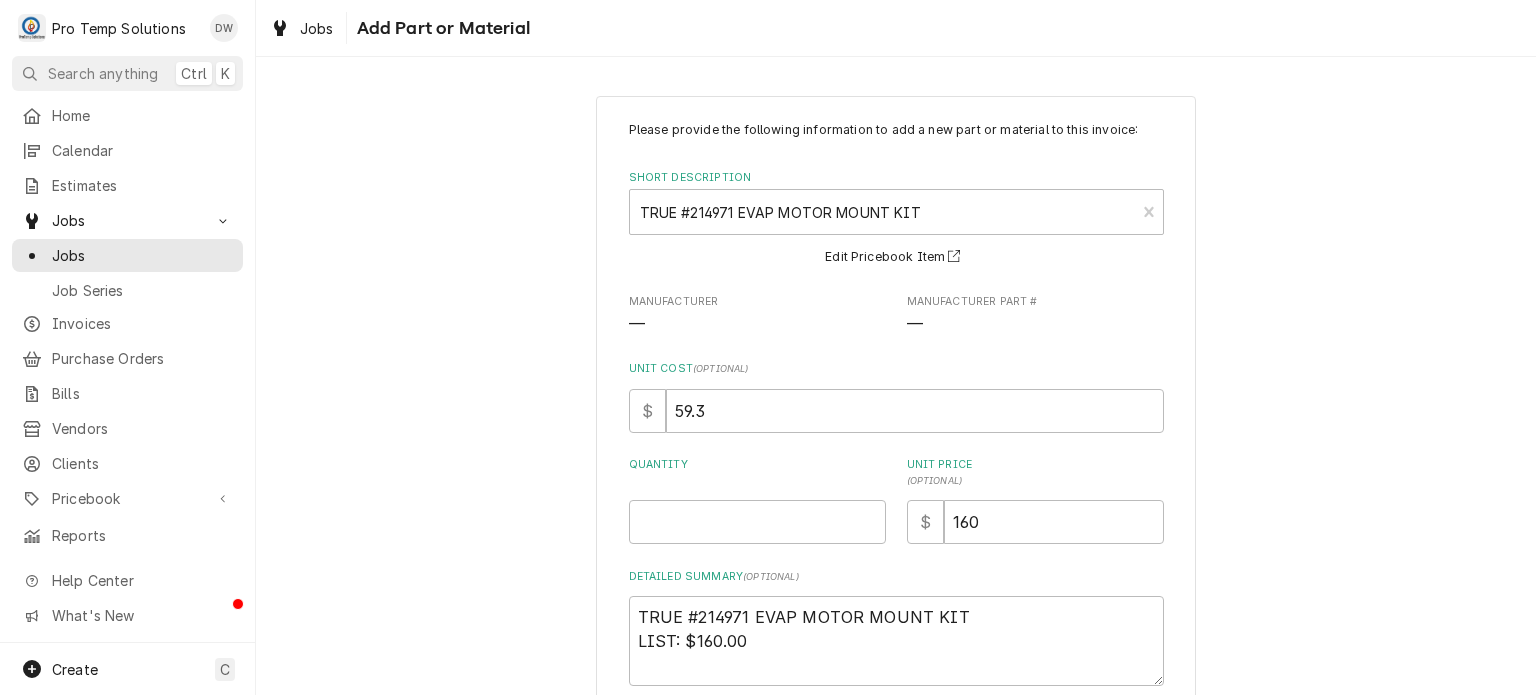 scroll, scrollTop: 83, scrollLeft: 0, axis: vertical 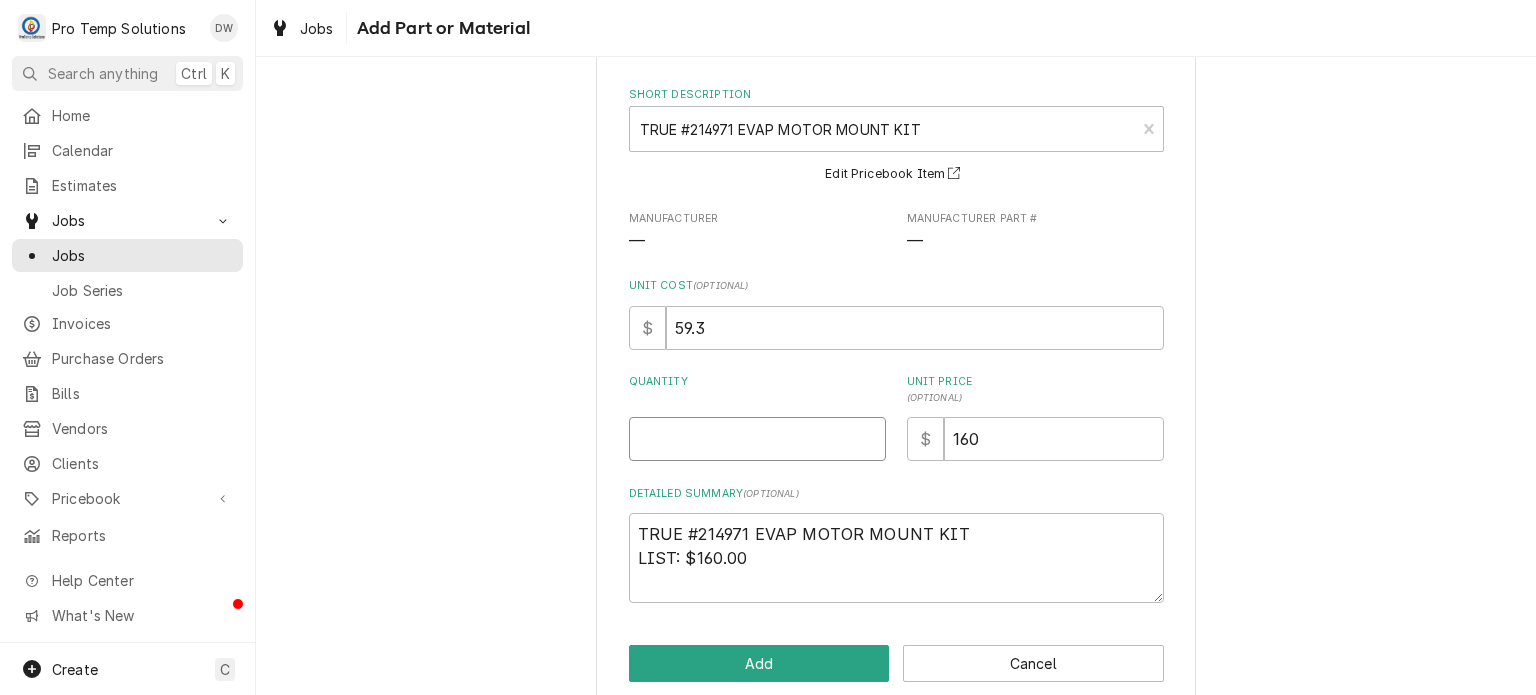 click on "Quantity" at bounding box center (757, 439) 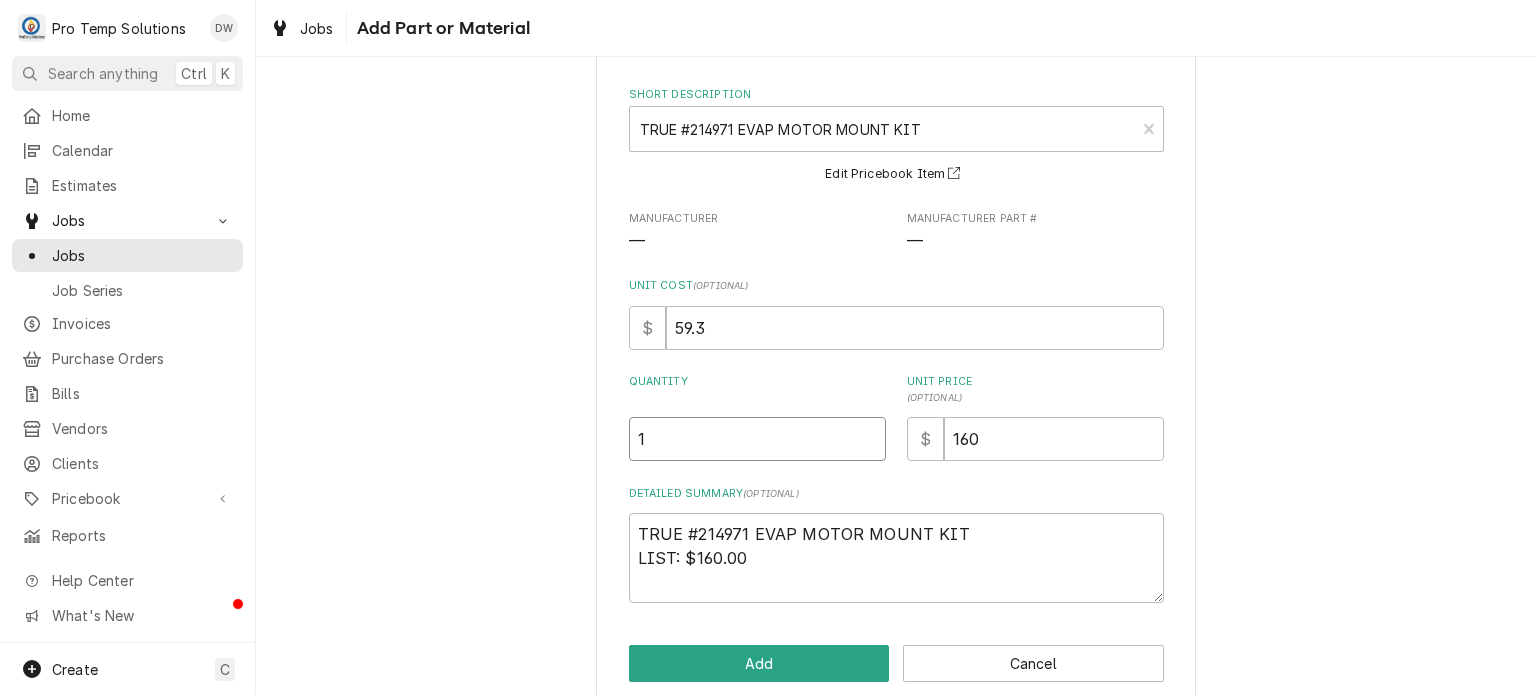 type on "1" 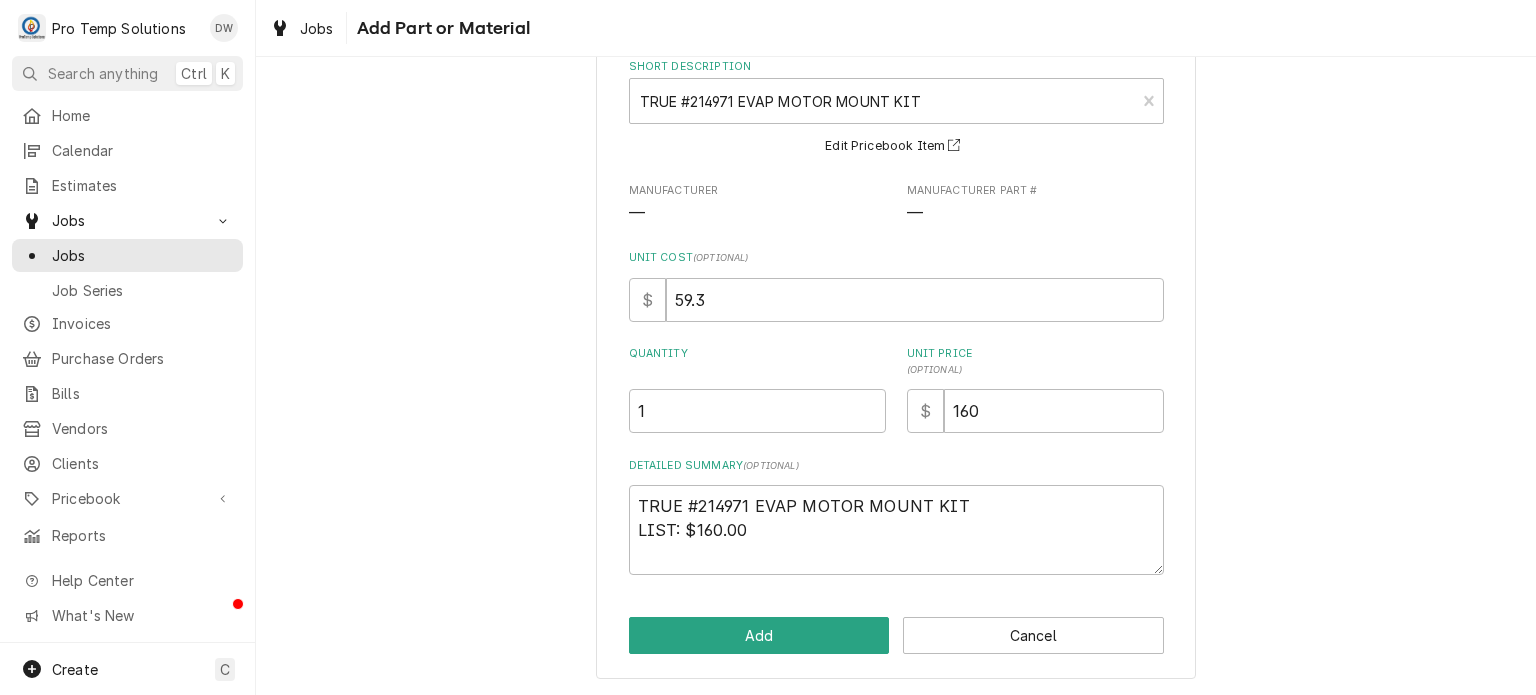 scroll, scrollTop: 110, scrollLeft: 0, axis: vertical 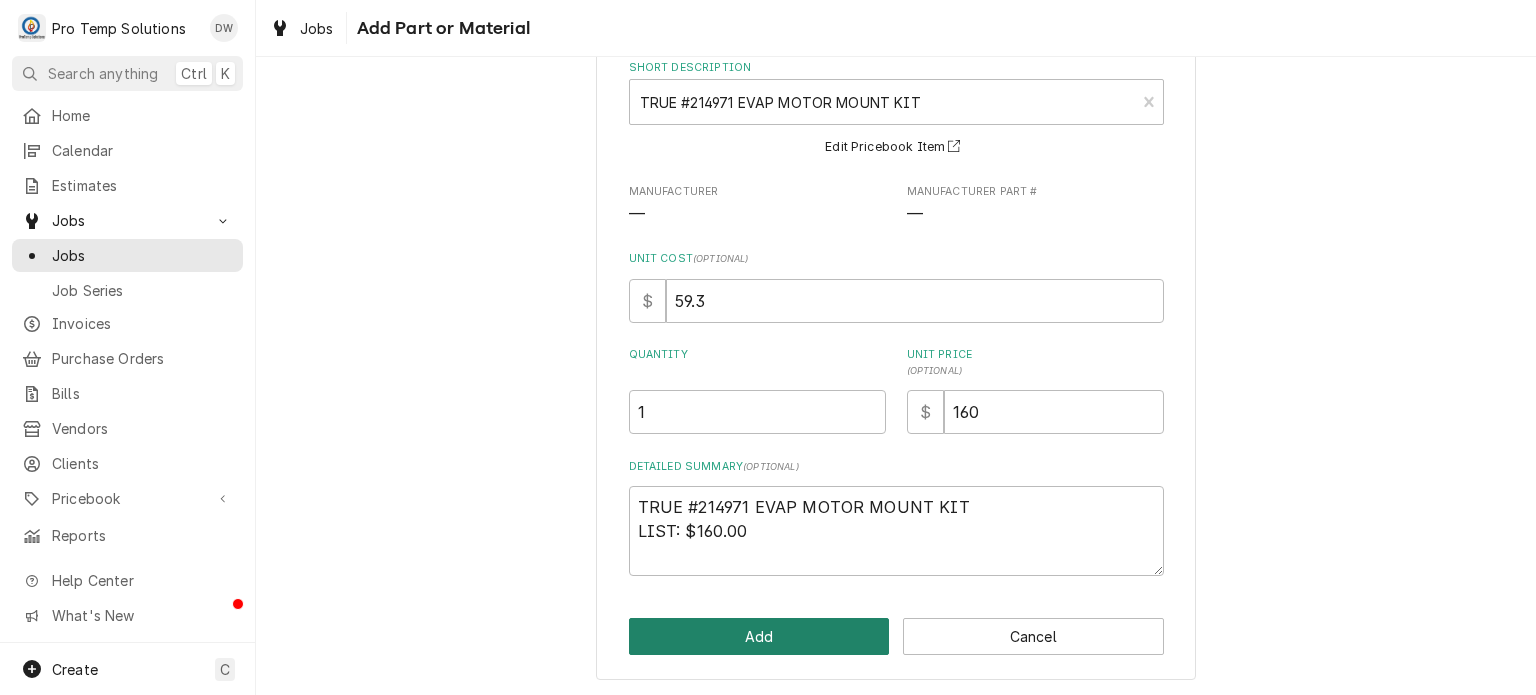 click on "Add" at bounding box center [759, 636] 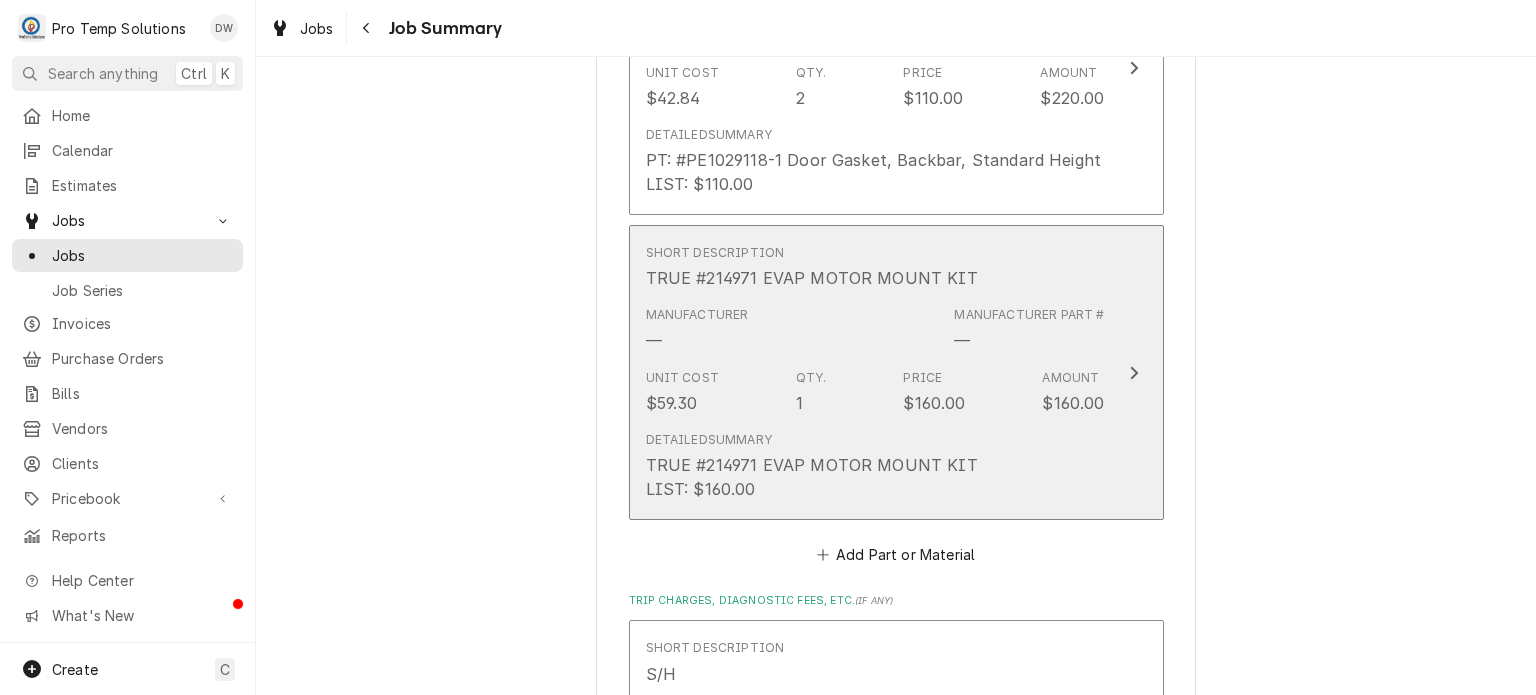 scroll, scrollTop: 3087, scrollLeft: 0, axis: vertical 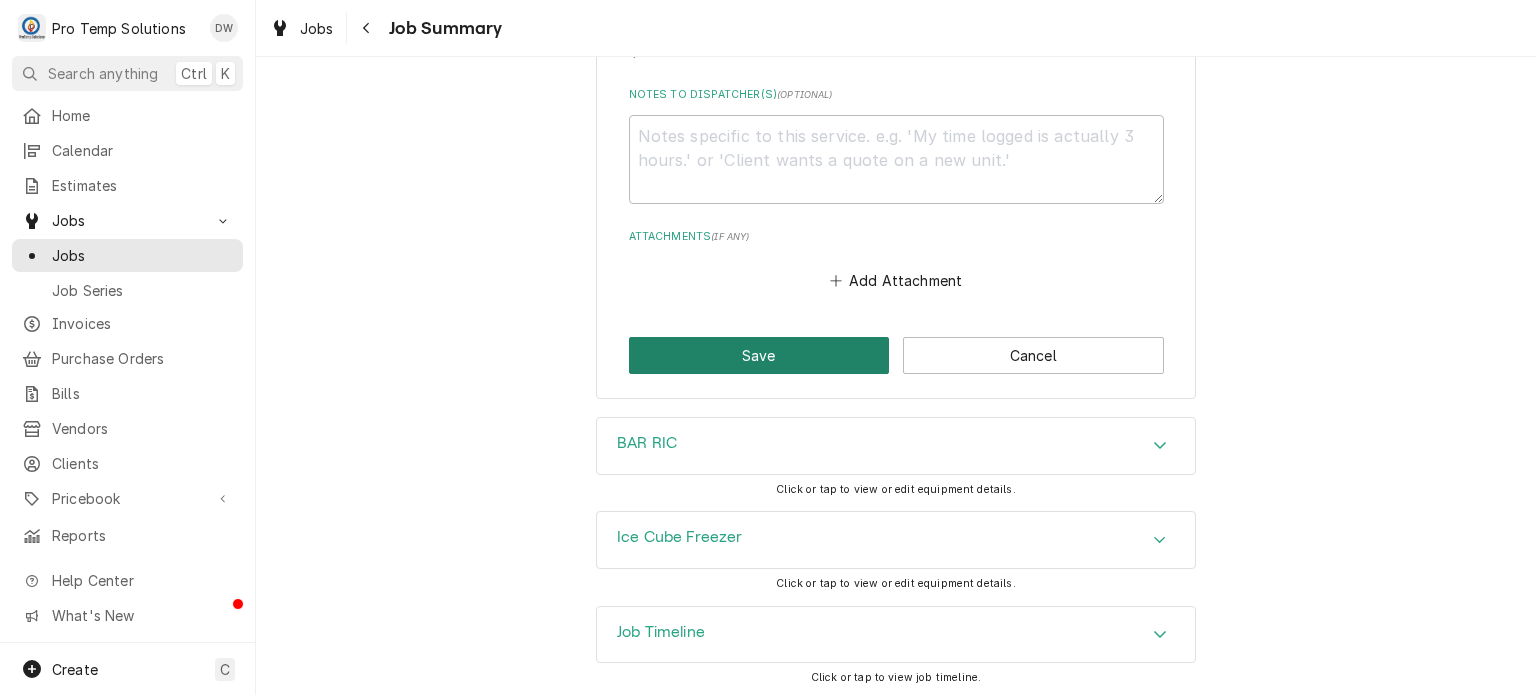 click on "Save" at bounding box center [759, 355] 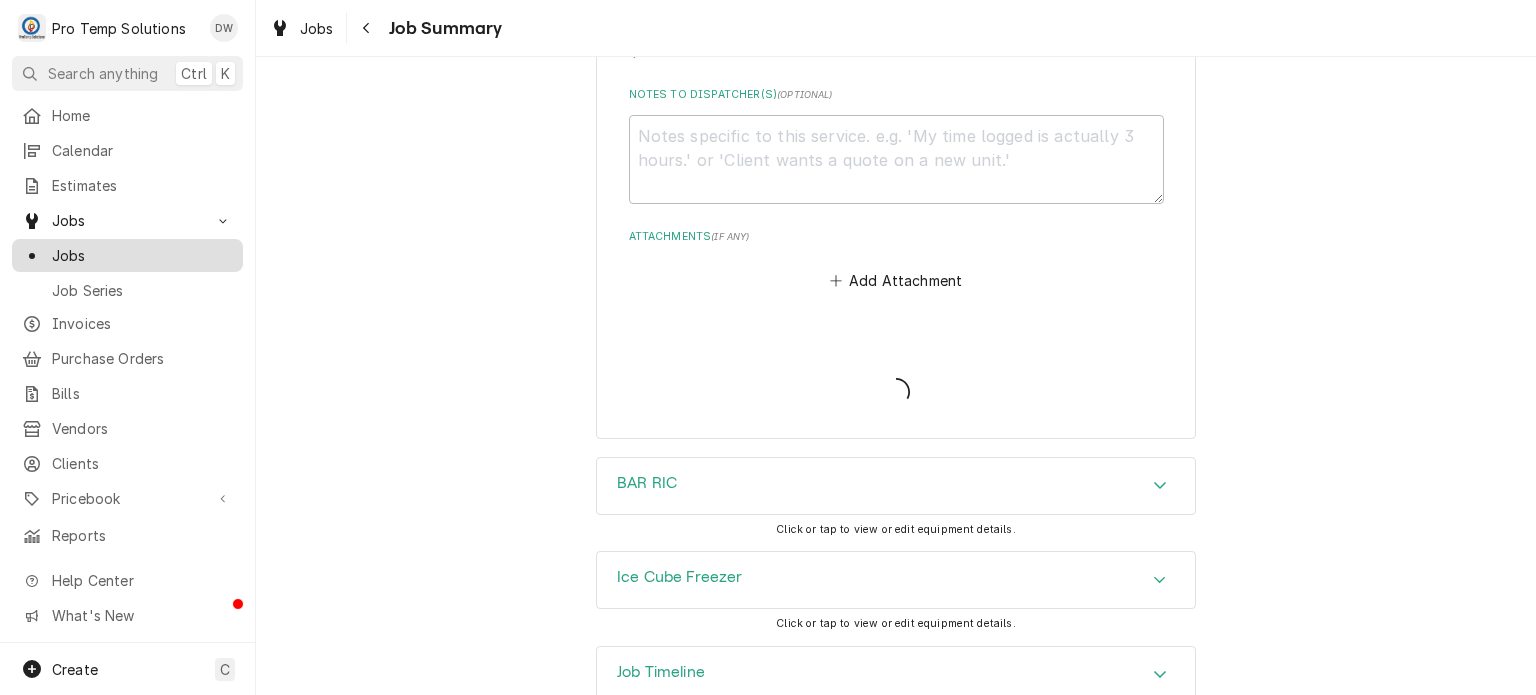 type on "x" 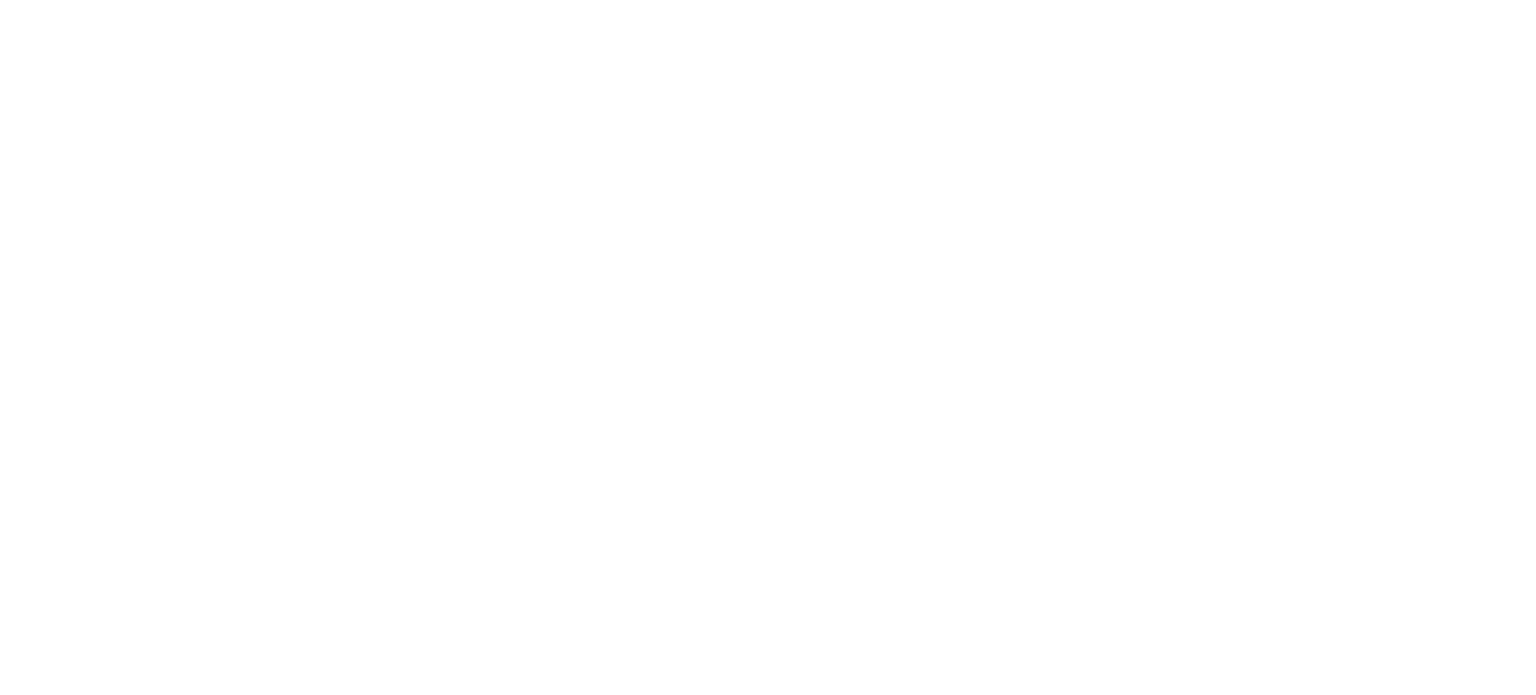 scroll, scrollTop: 0, scrollLeft: 0, axis: both 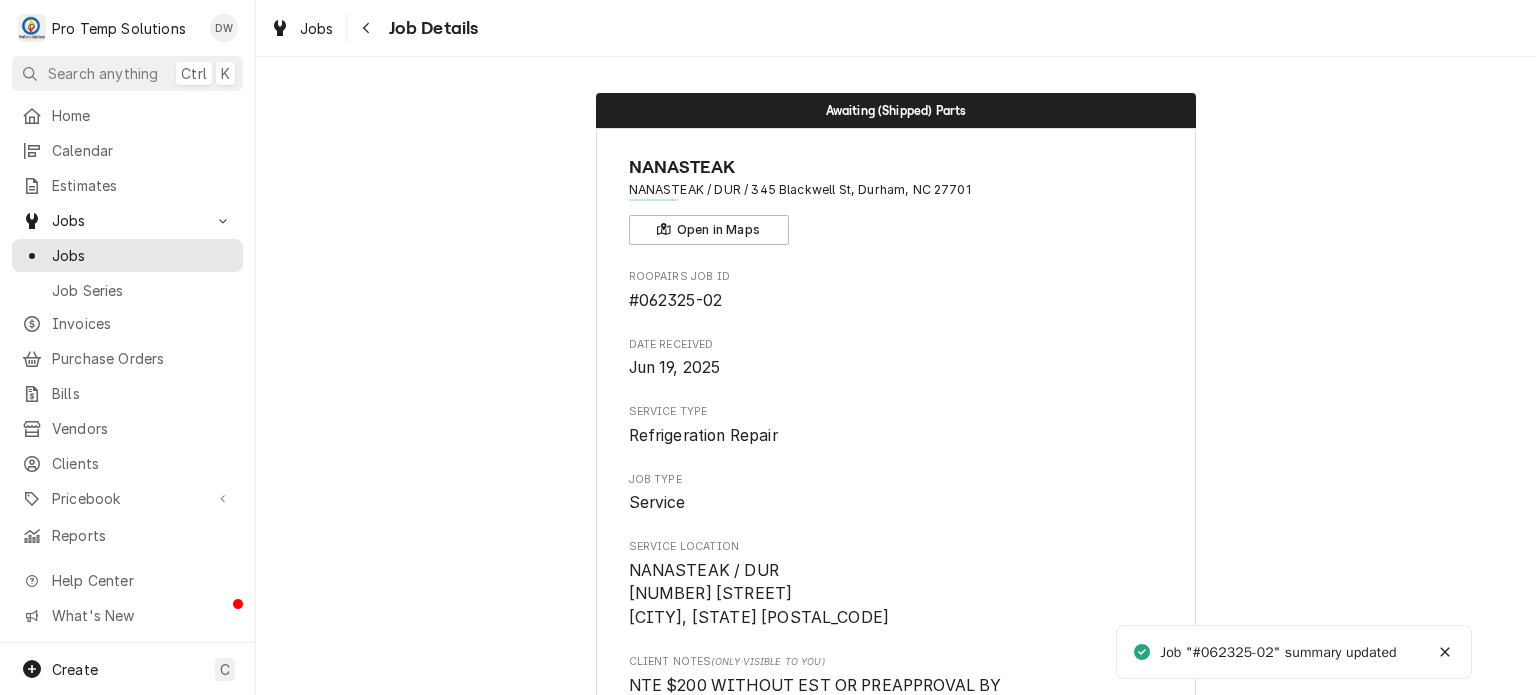 click on "Jobs" at bounding box center [142, 255] 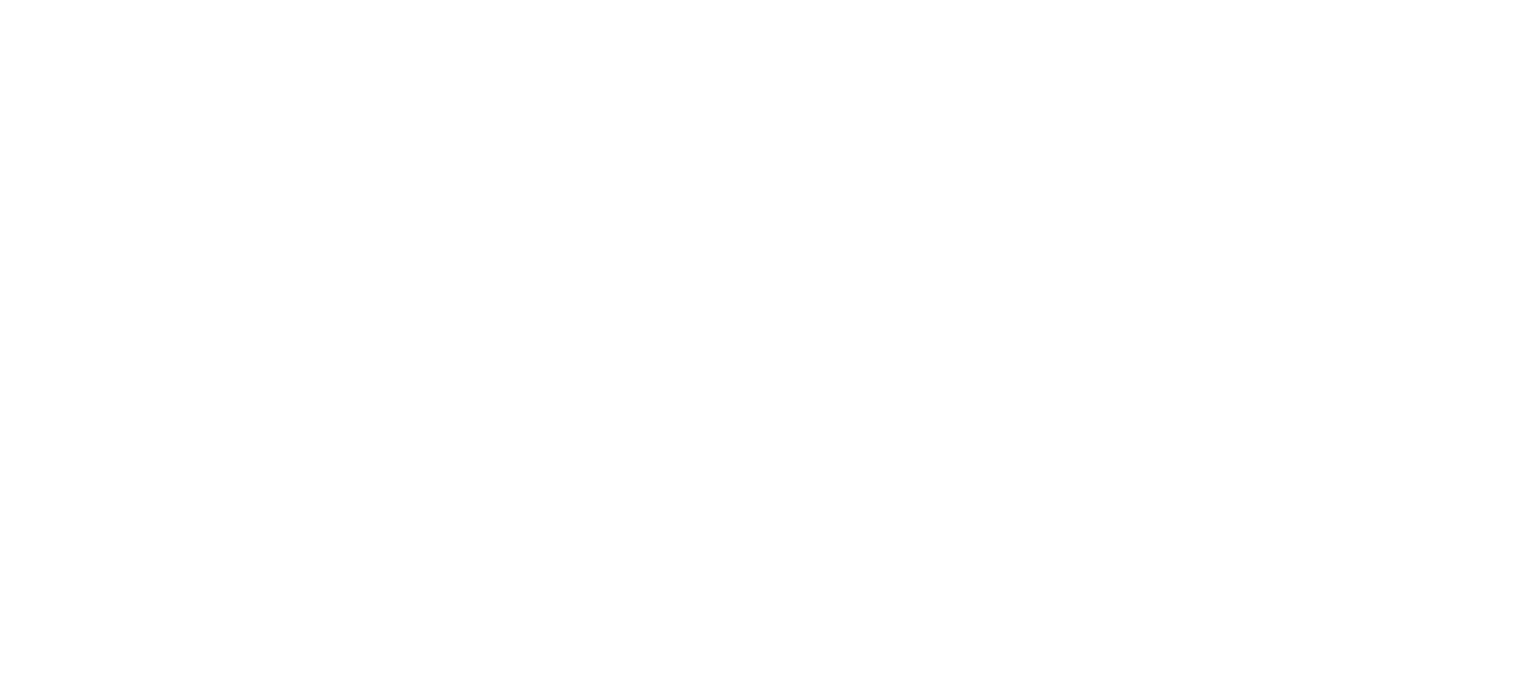 scroll, scrollTop: 0, scrollLeft: 0, axis: both 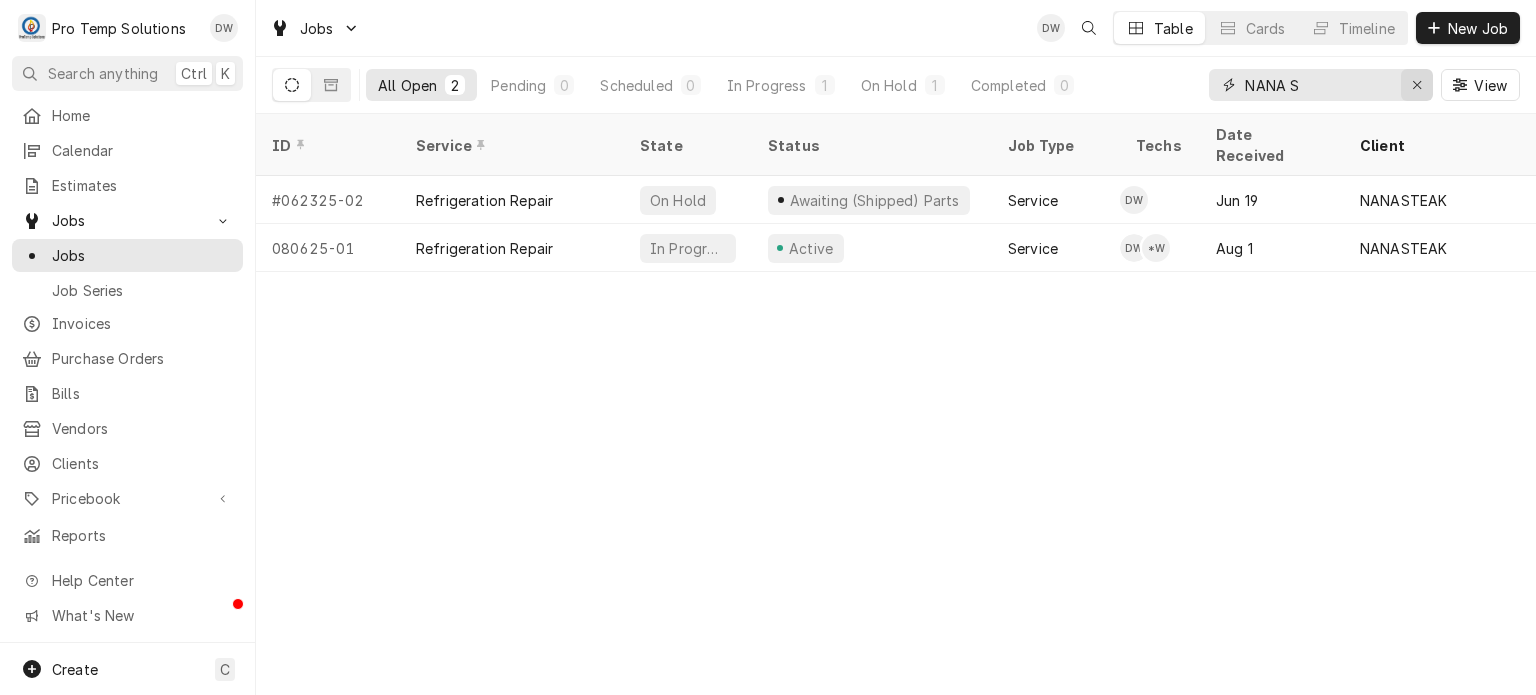 click at bounding box center [1417, 85] 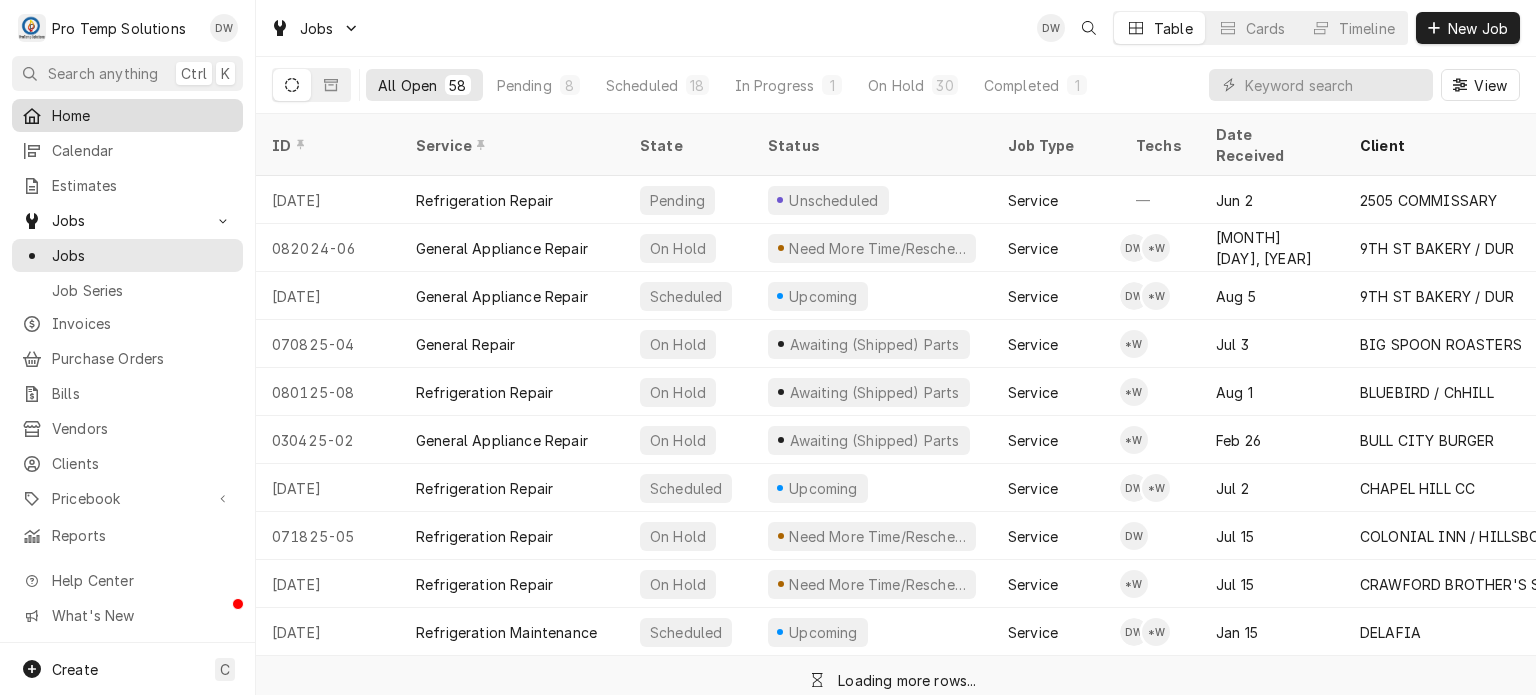 click on "Home" at bounding box center (142, 115) 